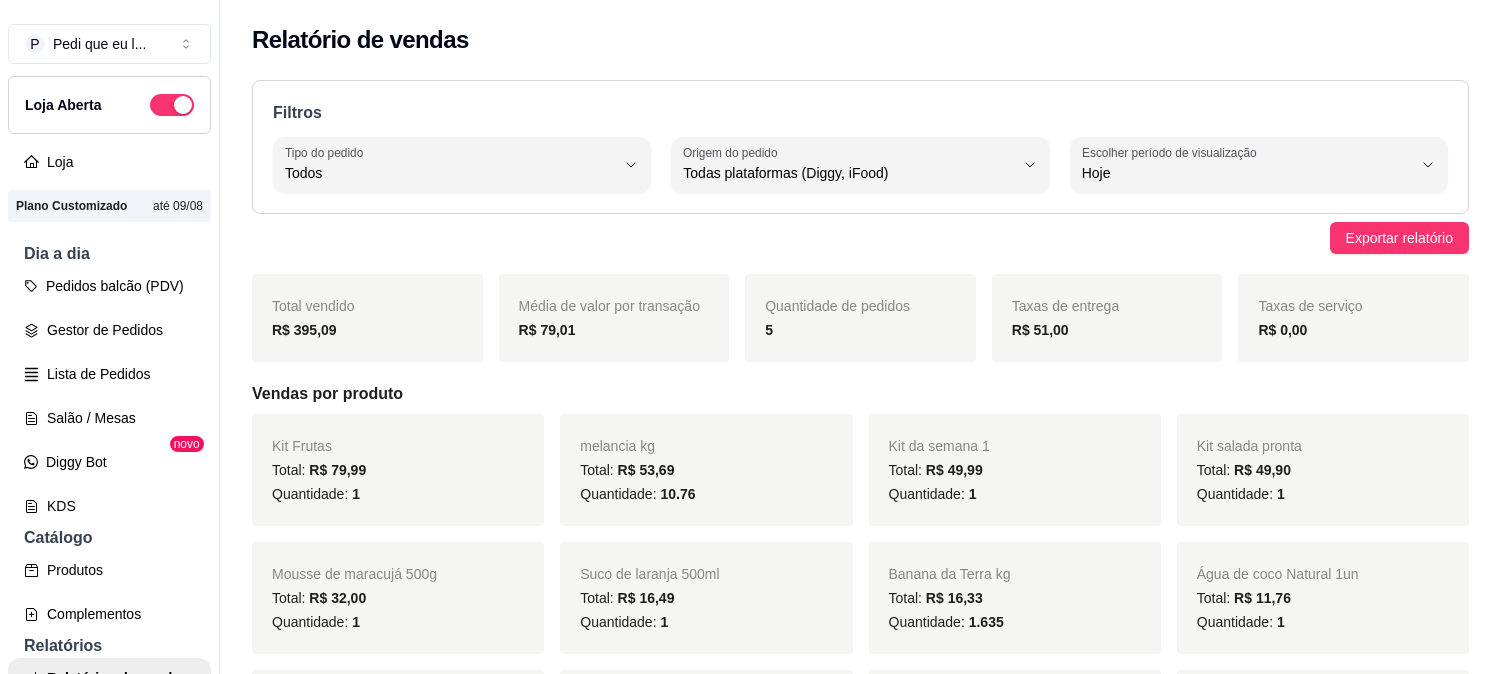 select on "ALL" 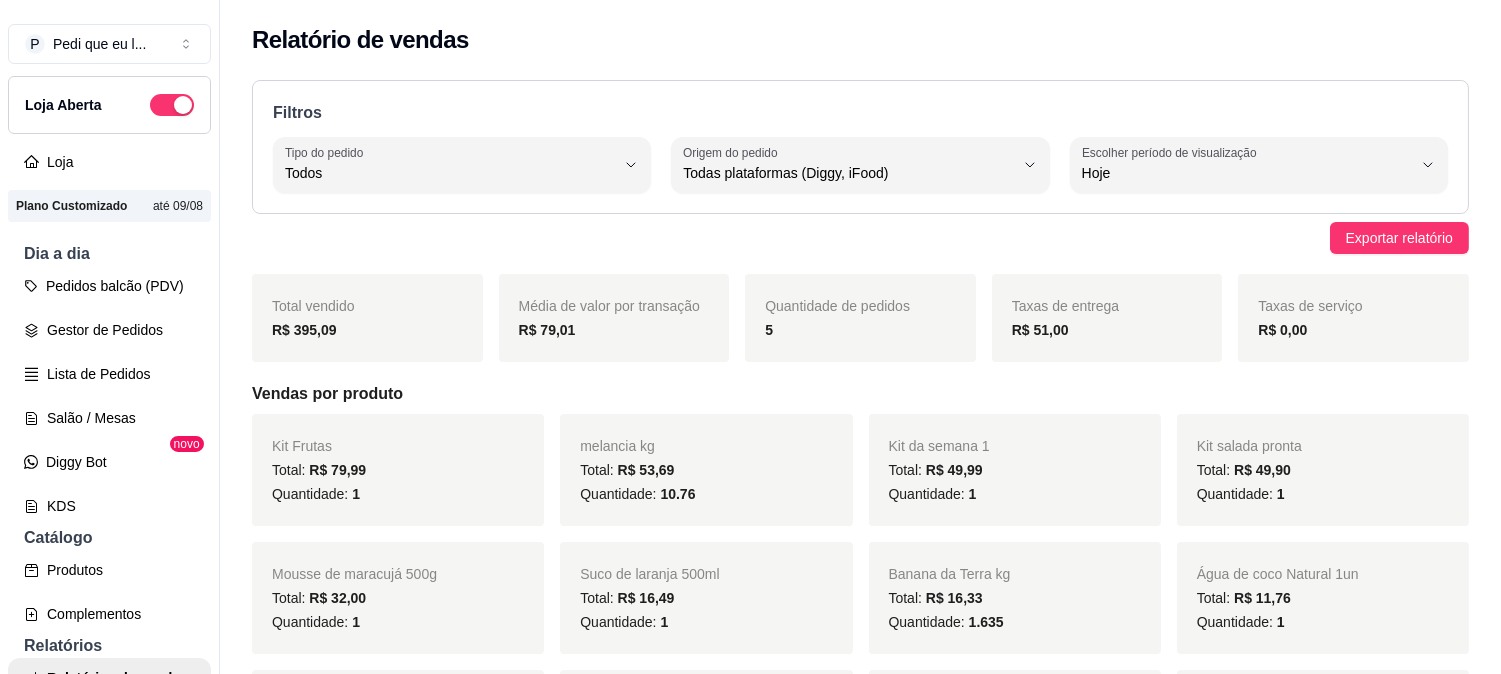 scroll, scrollTop: 222, scrollLeft: 0, axis: vertical 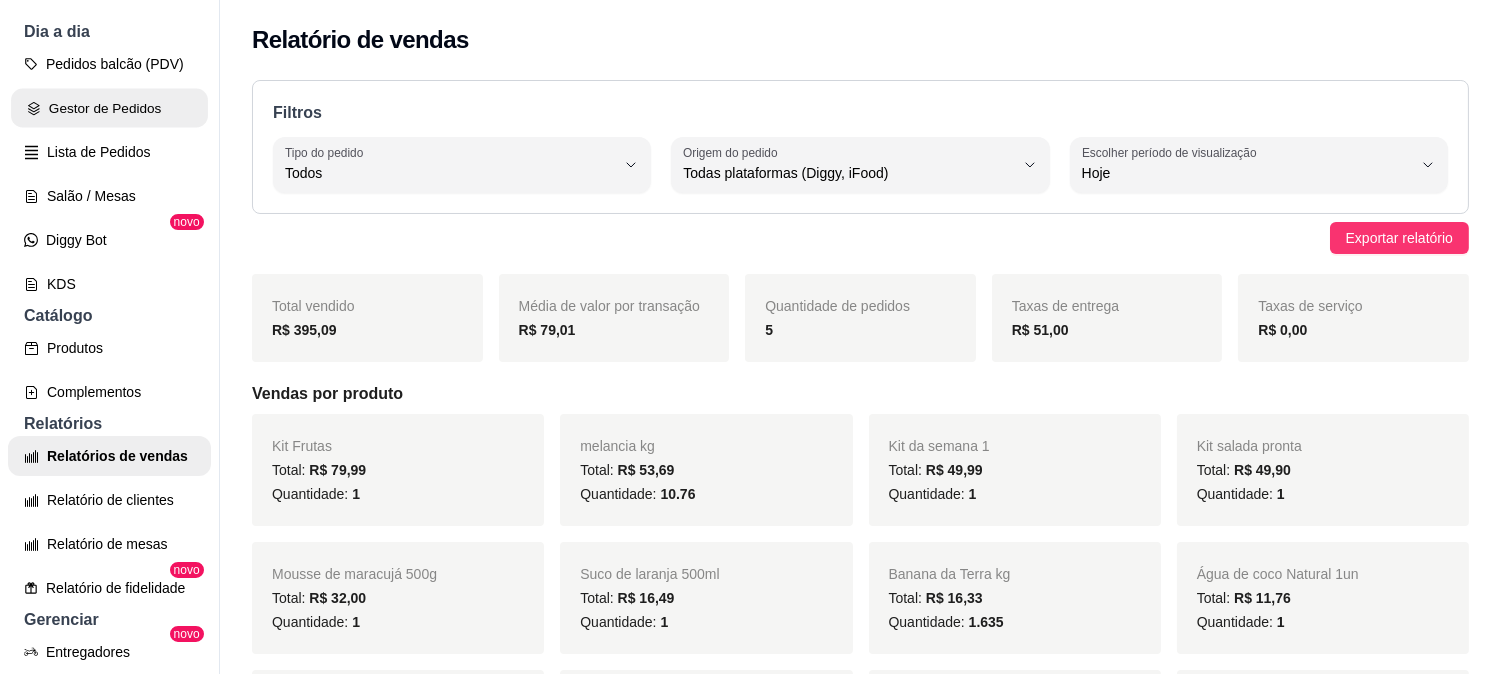 click on "Gestor de Pedidos" at bounding box center [109, 108] 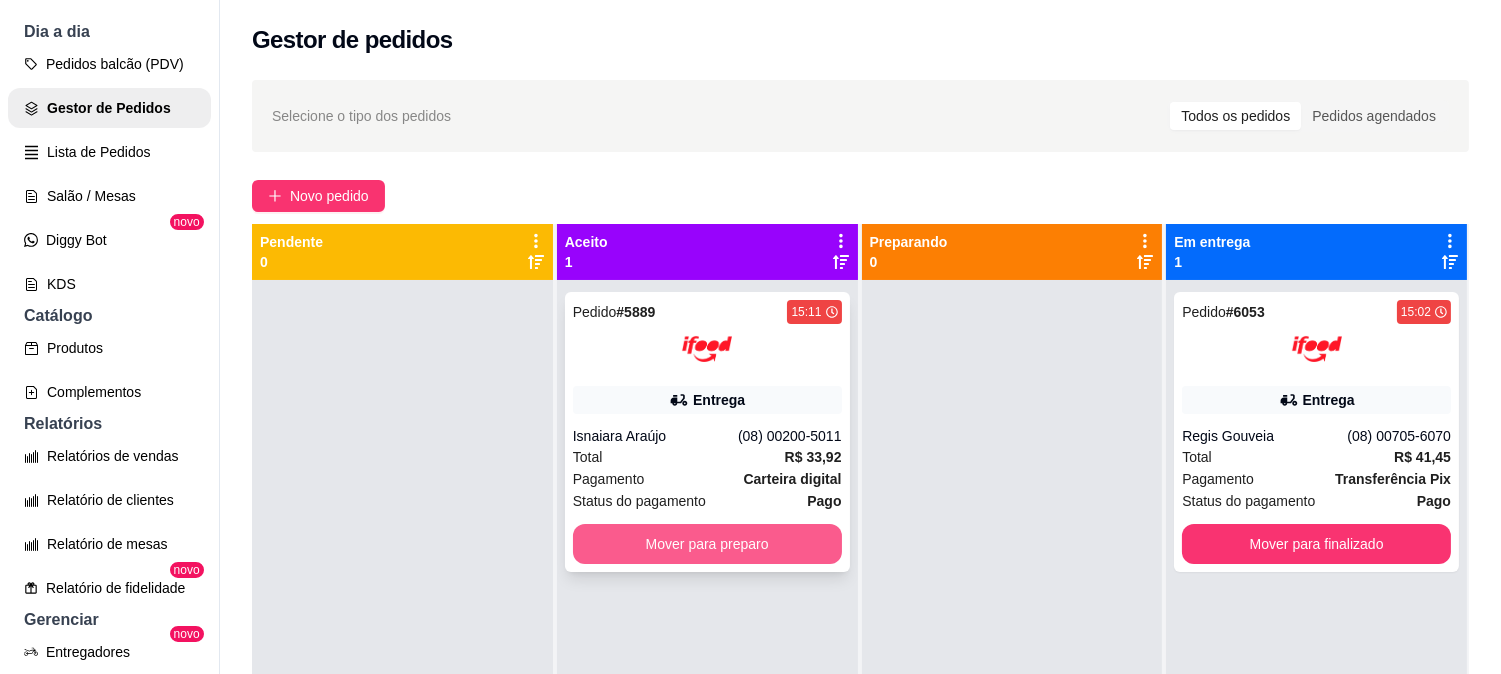 click on "Mover para preparo" at bounding box center (707, 544) 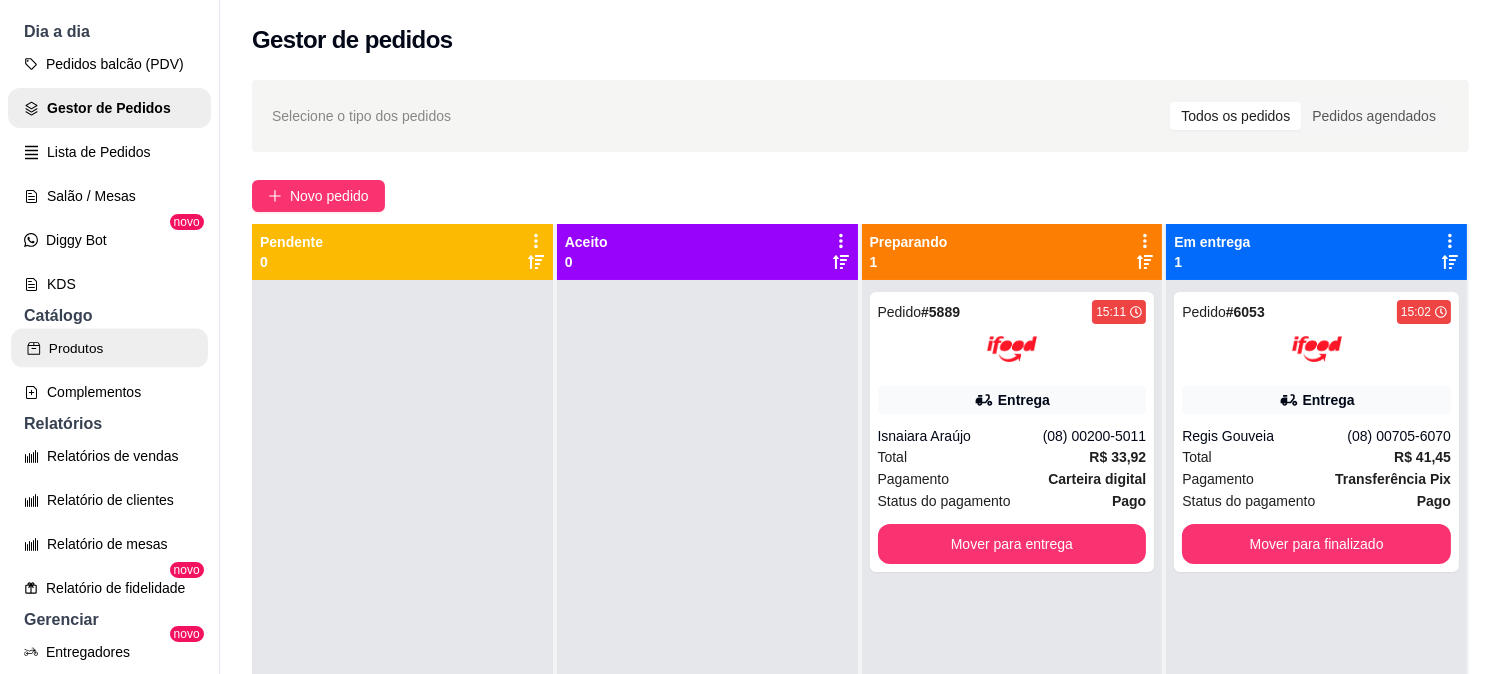 click on "Produtos" at bounding box center [109, 348] 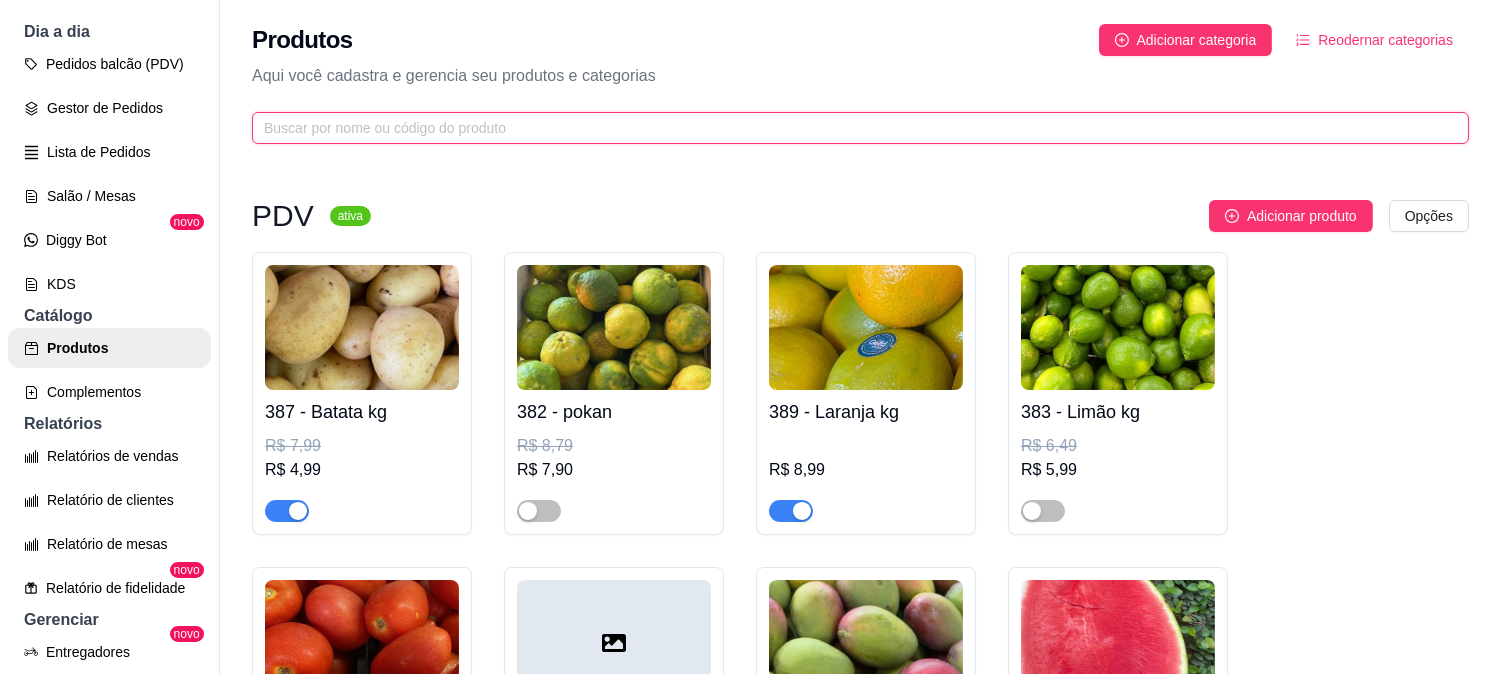 click at bounding box center [852, 128] 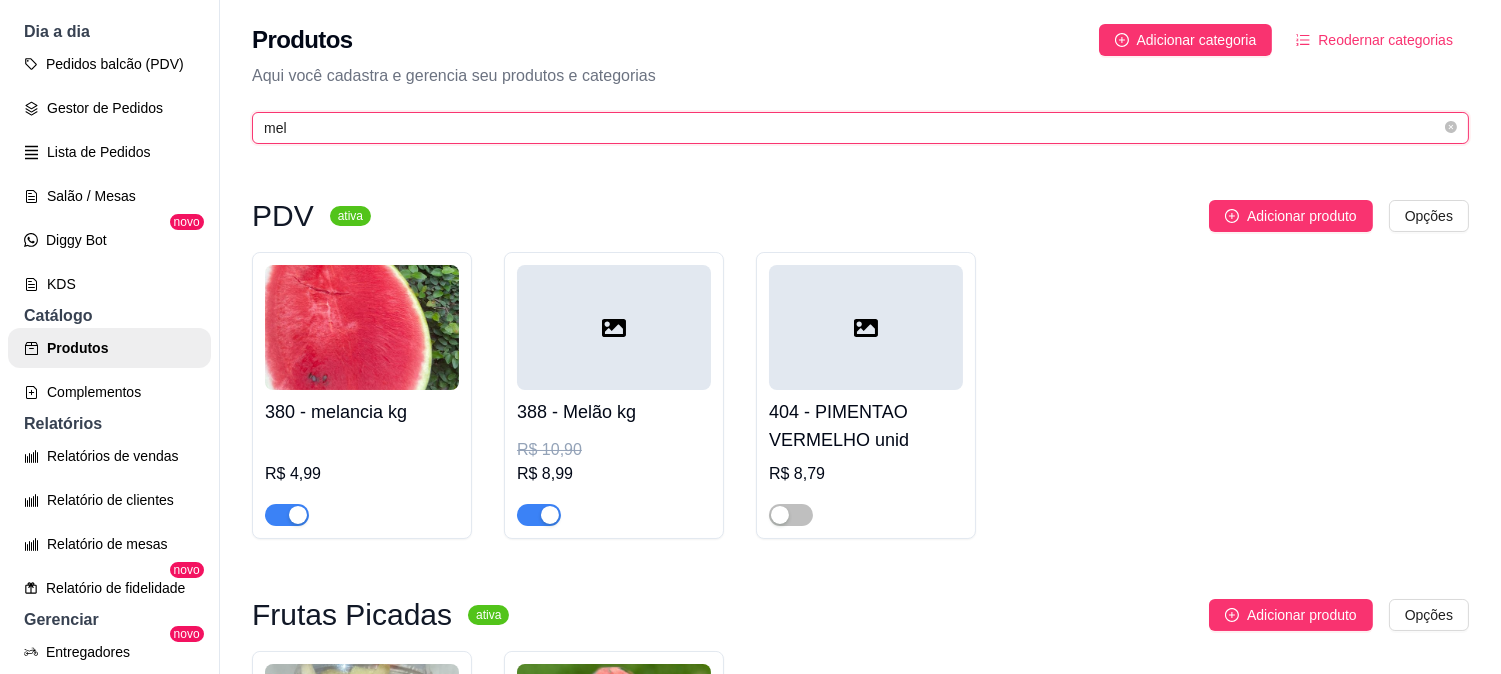 type on "mel" 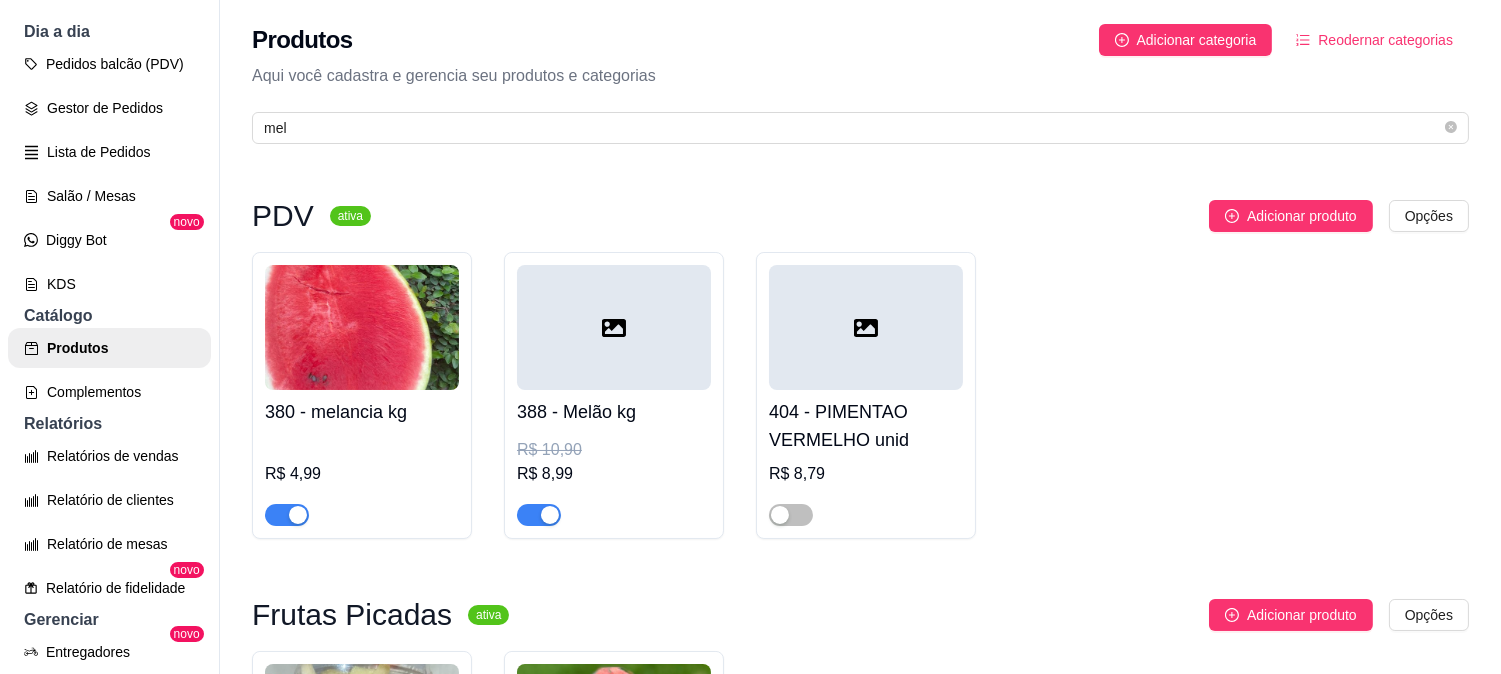 click on "380 - melancia kg   R$ 4,99" at bounding box center (362, 395) 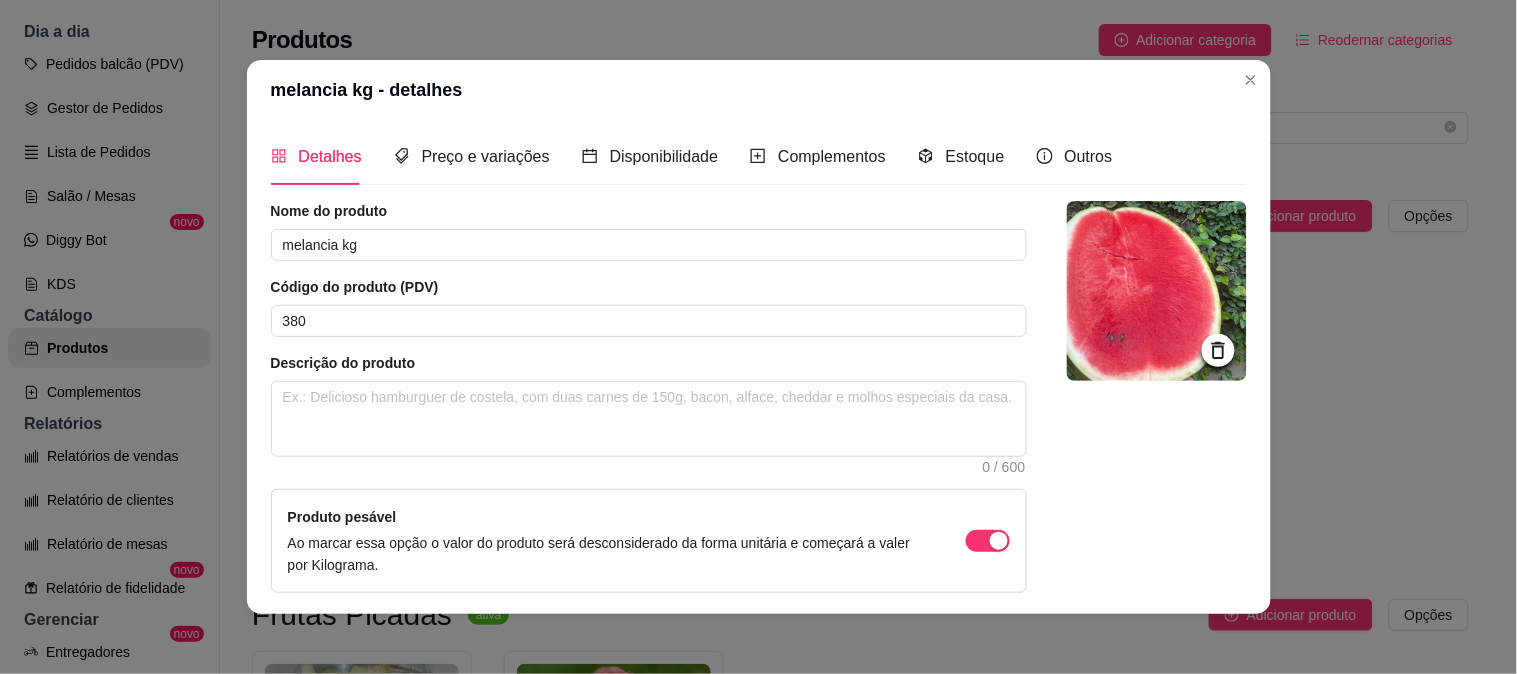 click on "melancia kg - detalhes" at bounding box center [759, 90] 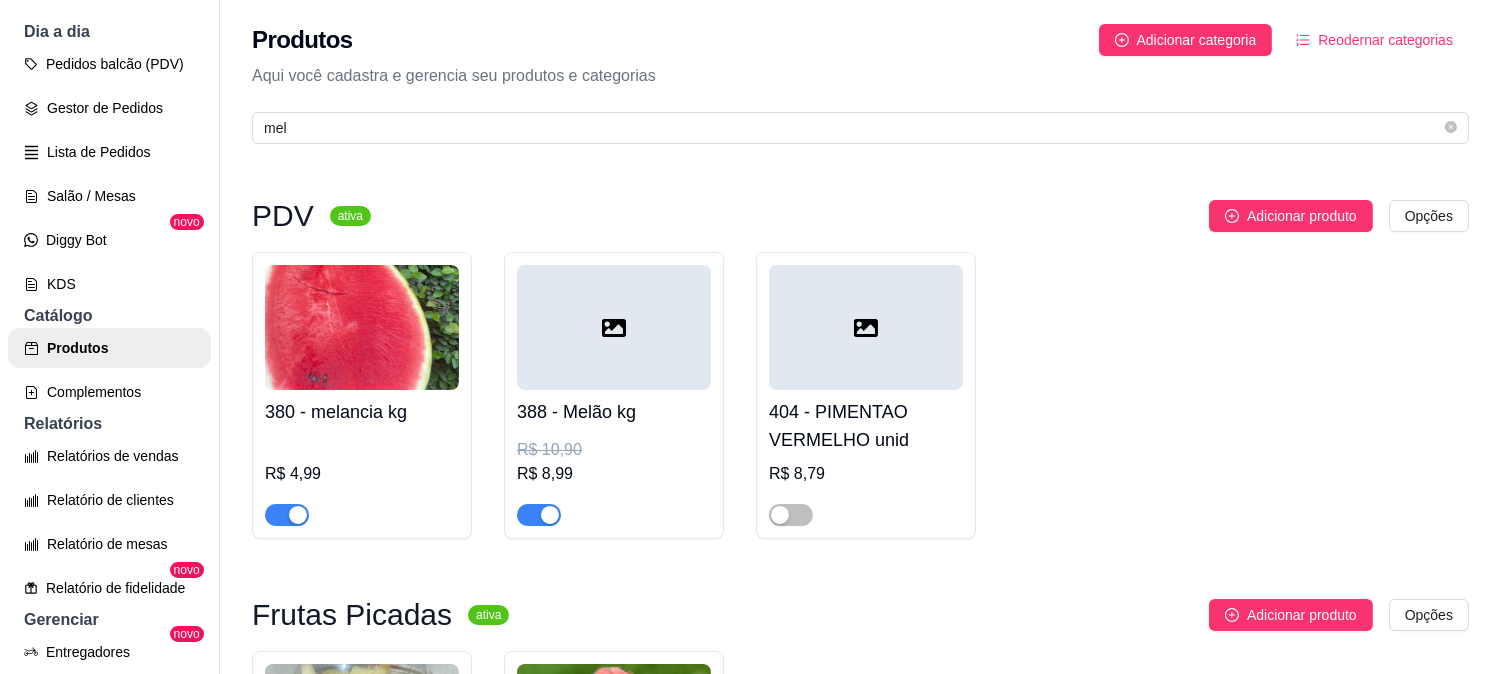 click at bounding box center [287, 515] 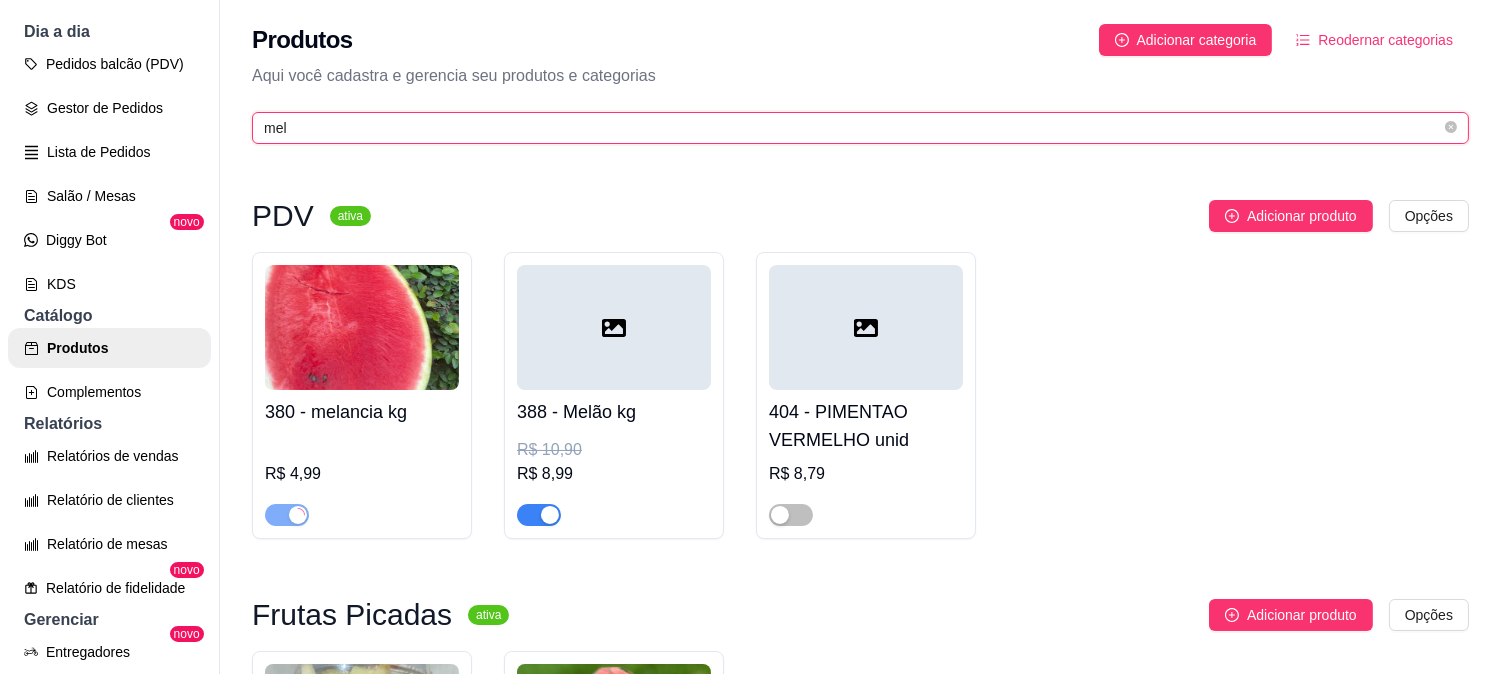 click on "mel" at bounding box center (852, 128) 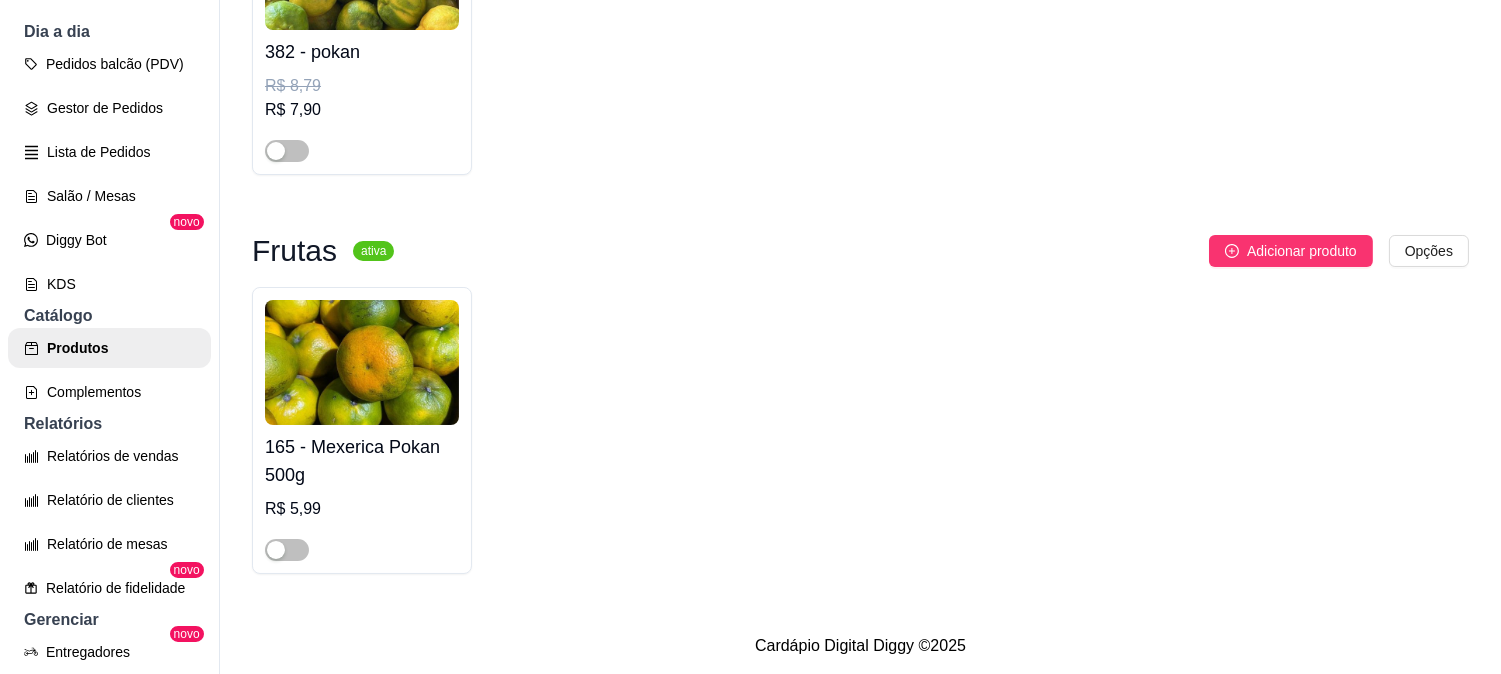 scroll, scrollTop: 377, scrollLeft: 0, axis: vertical 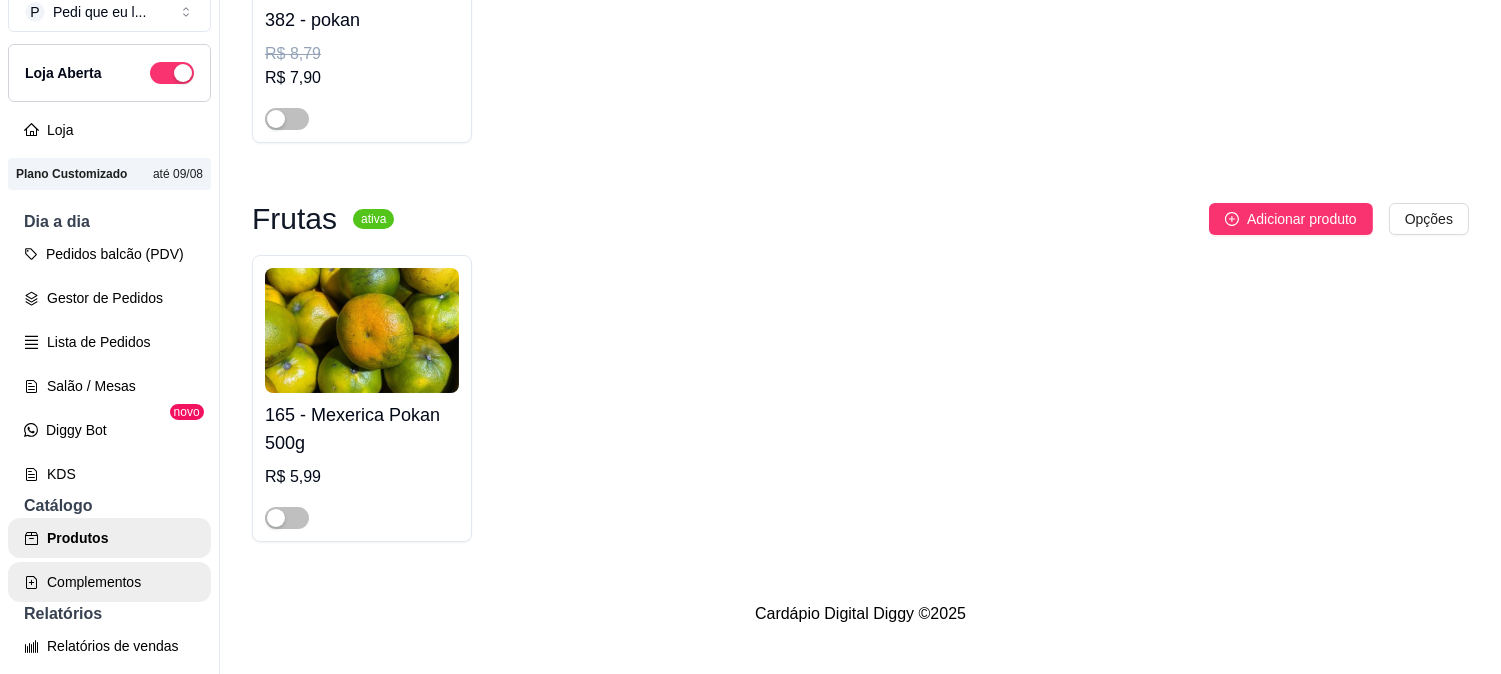 type on "poka" 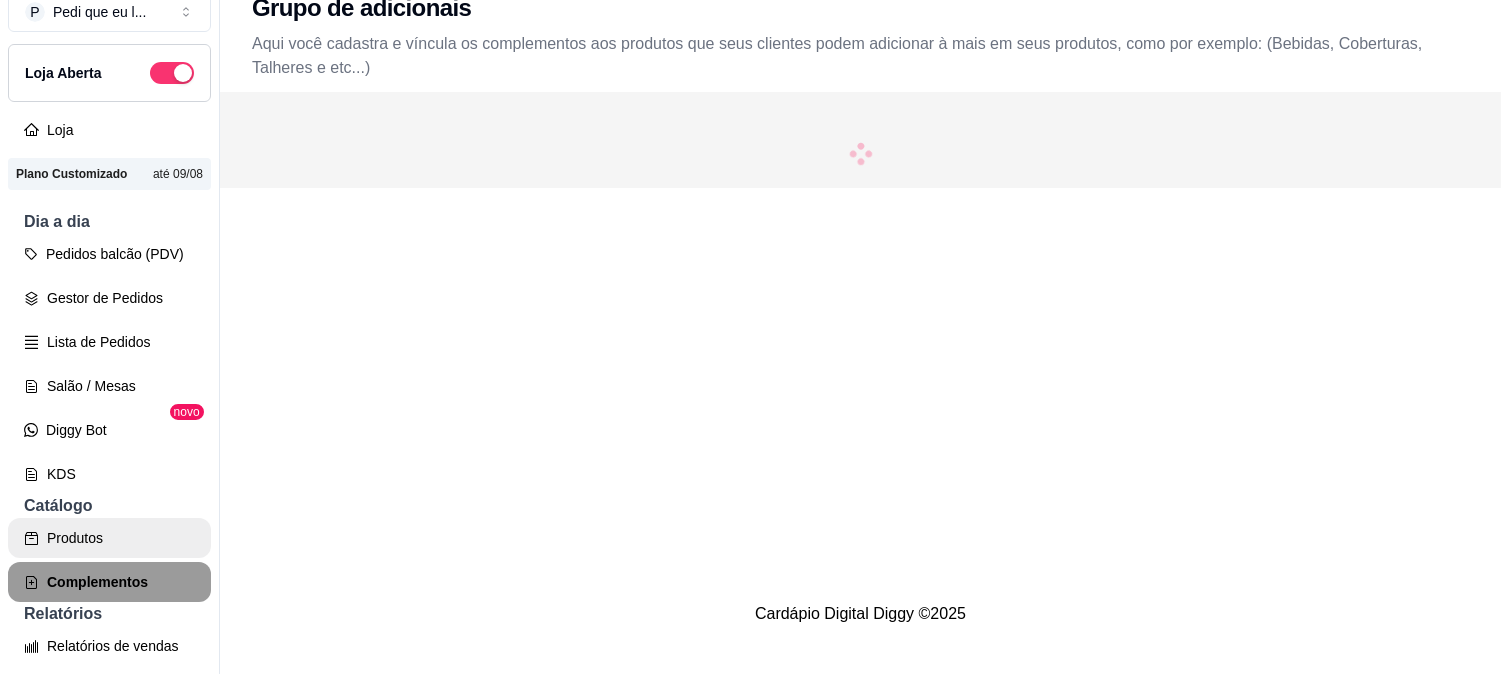 scroll, scrollTop: 0, scrollLeft: 0, axis: both 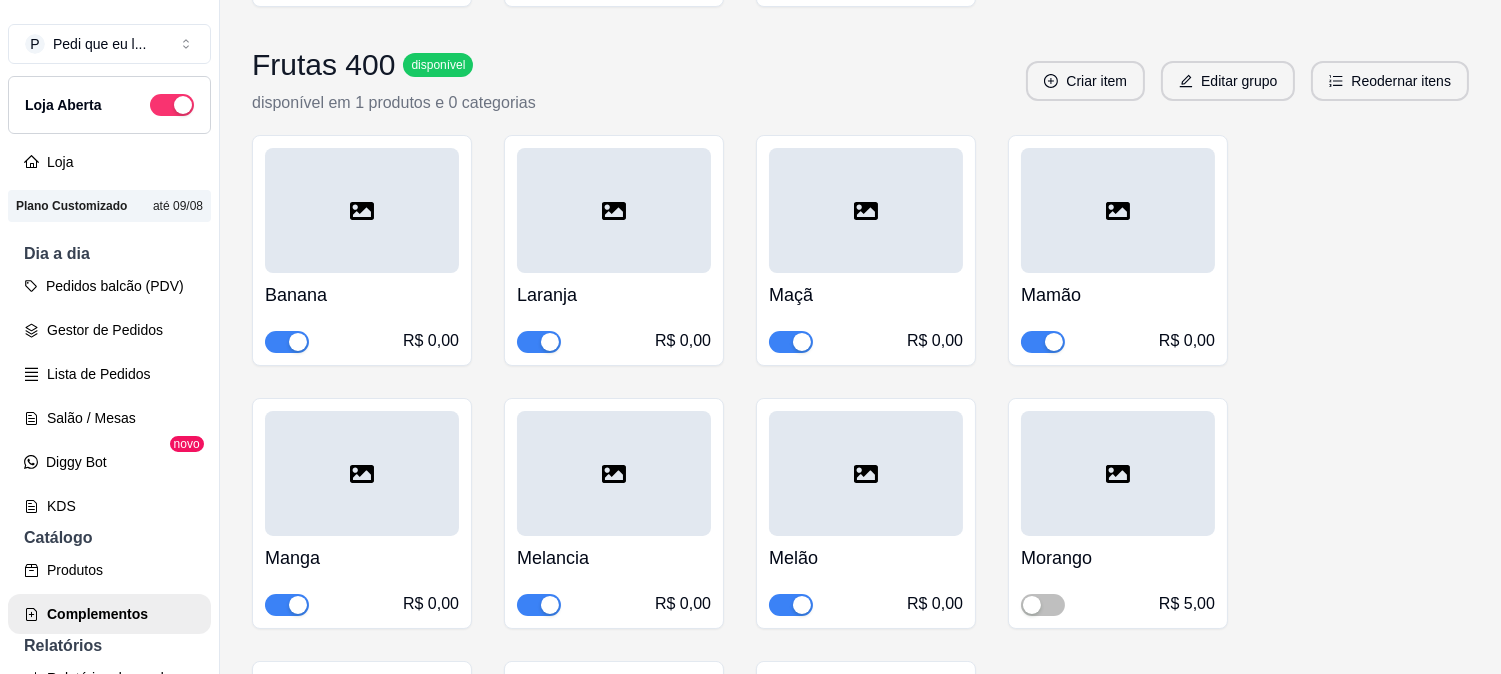 click at bounding box center (791, 342) 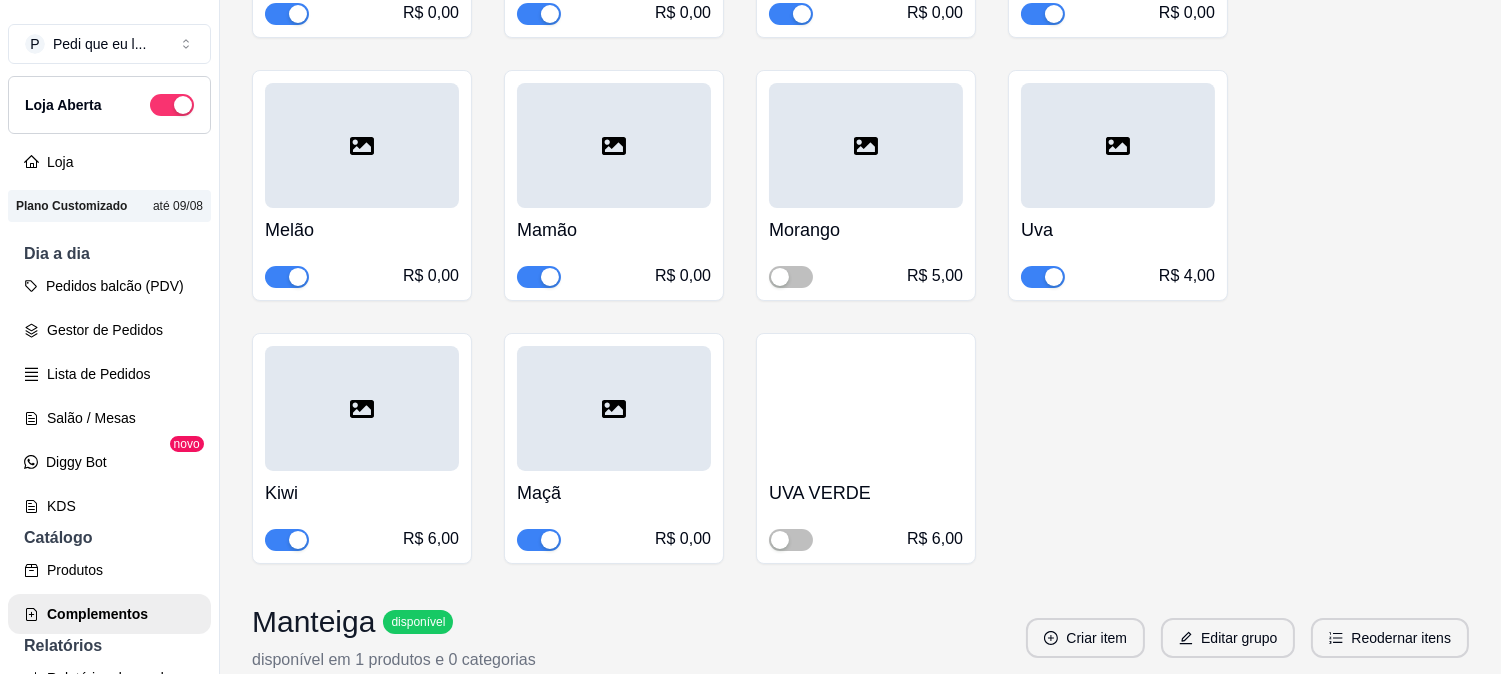 scroll, scrollTop: 5777, scrollLeft: 0, axis: vertical 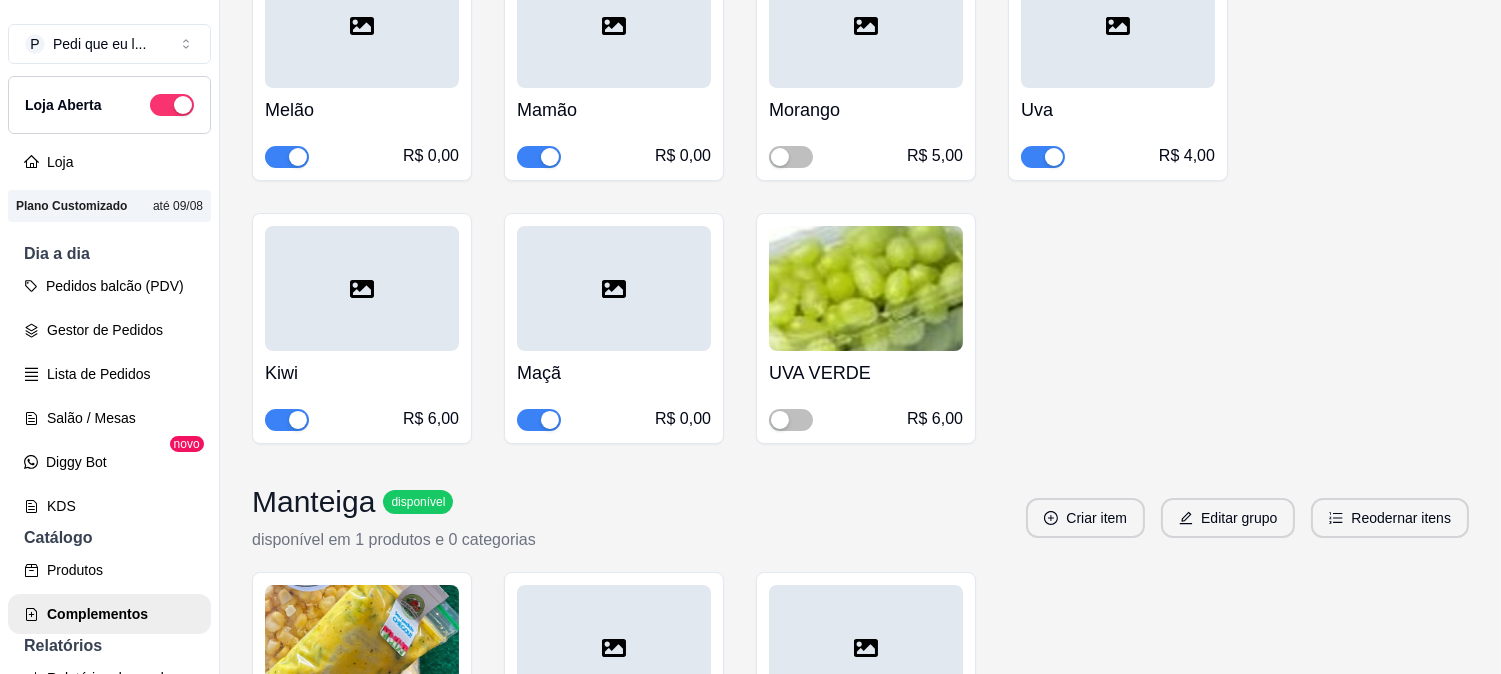 click at bounding box center [539, 420] 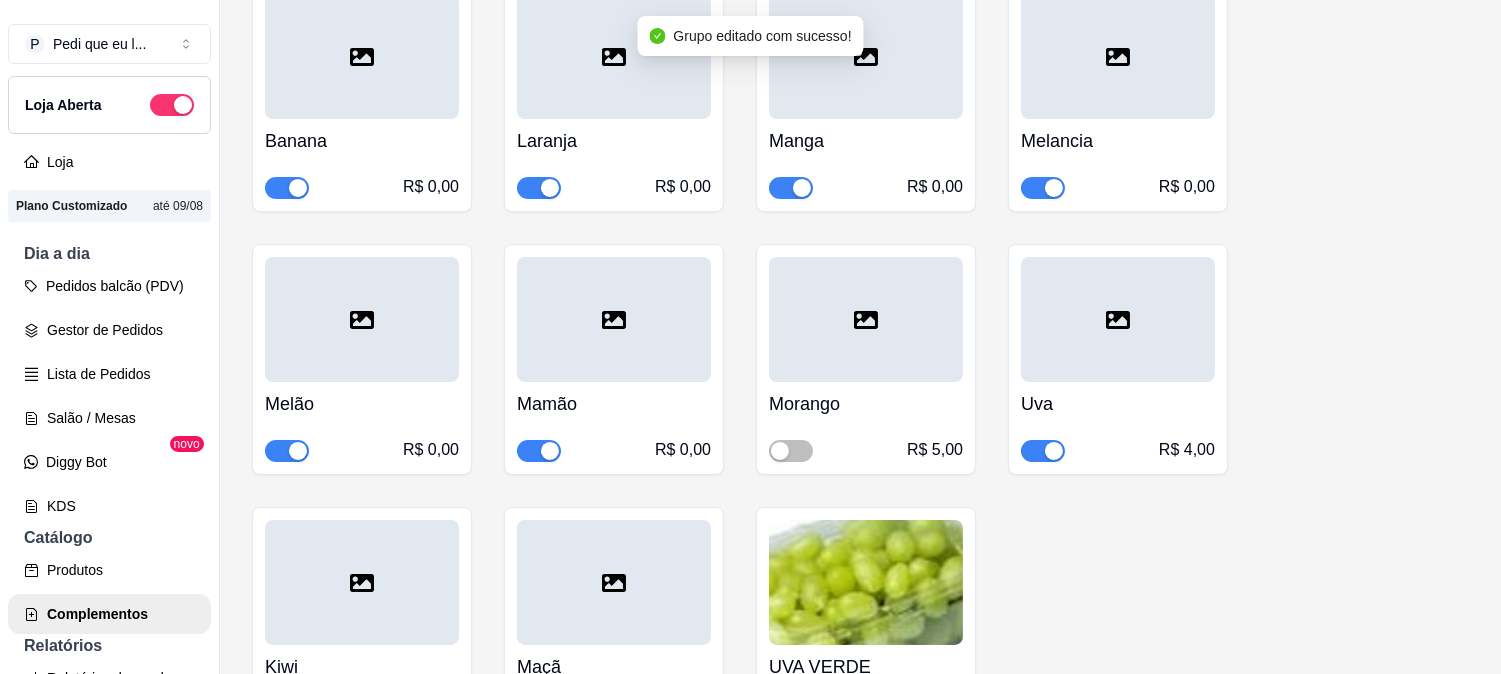 scroll, scrollTop: 5444, scrollLeft: 0, axis: vertical 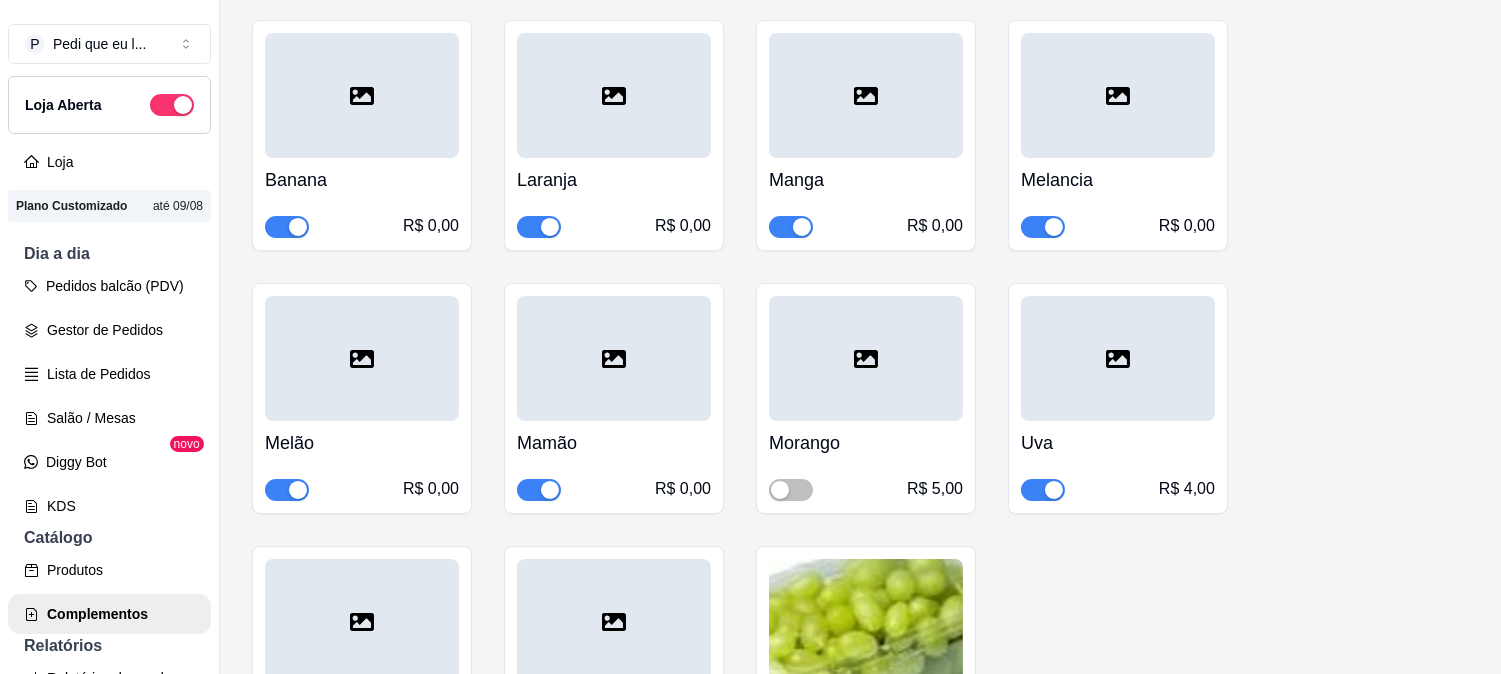 click at bounding box center (1043, 227) 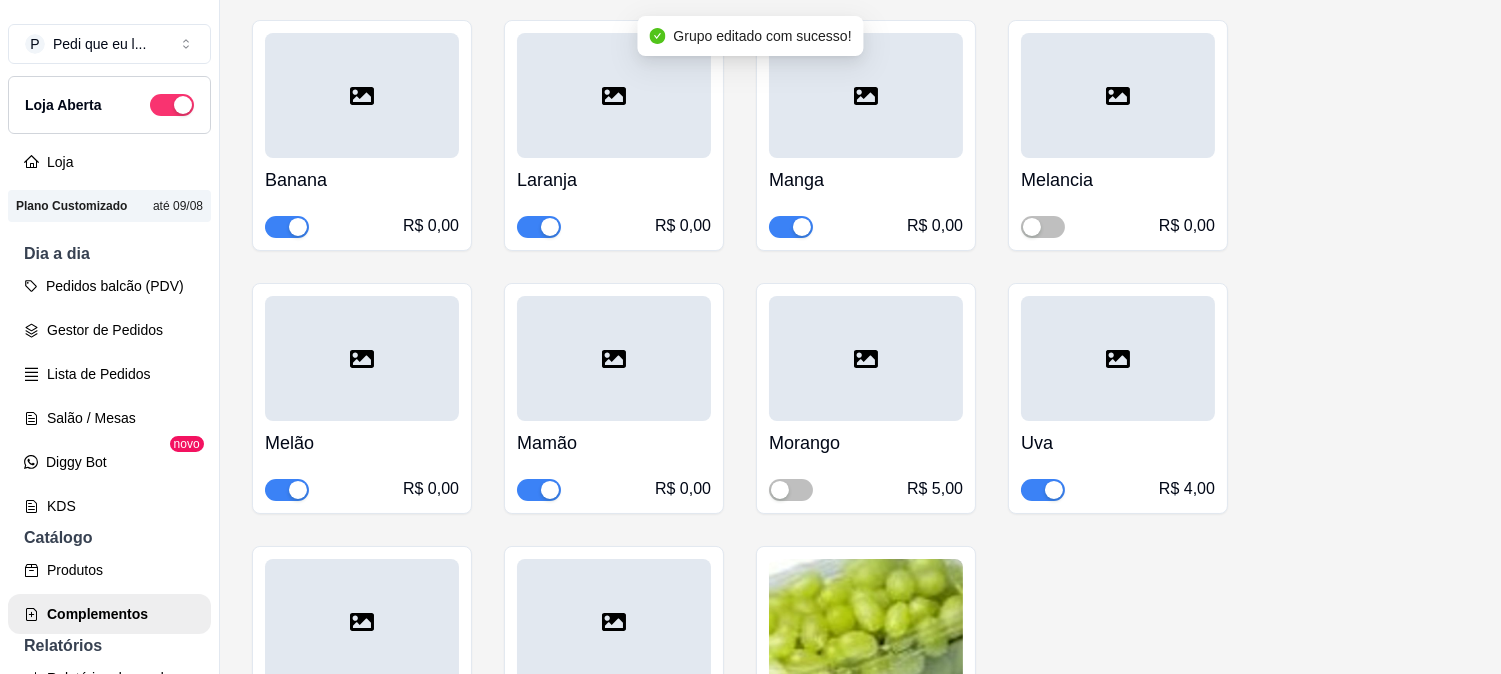 click at bounding box center [802, 227] 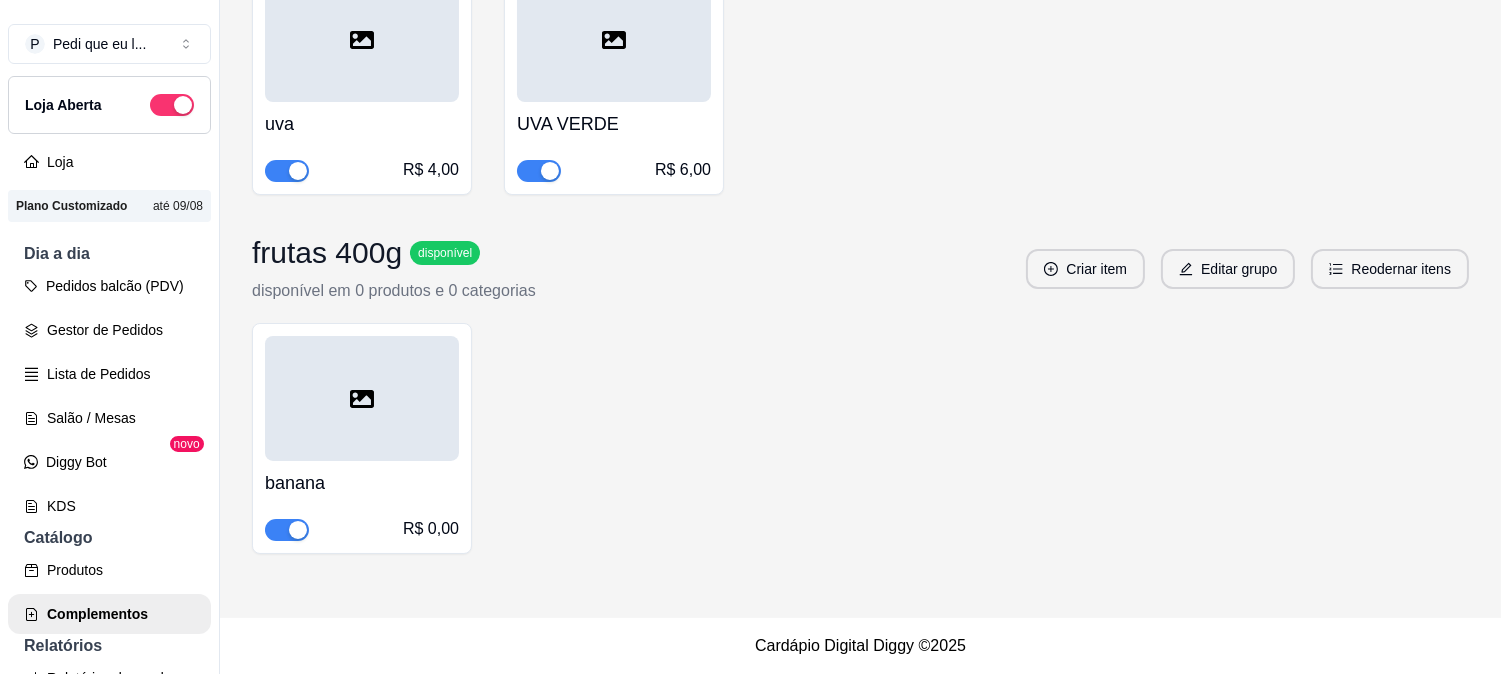 scroll, scrollTop: 8293, scrollLeft: 0, axis: vertical 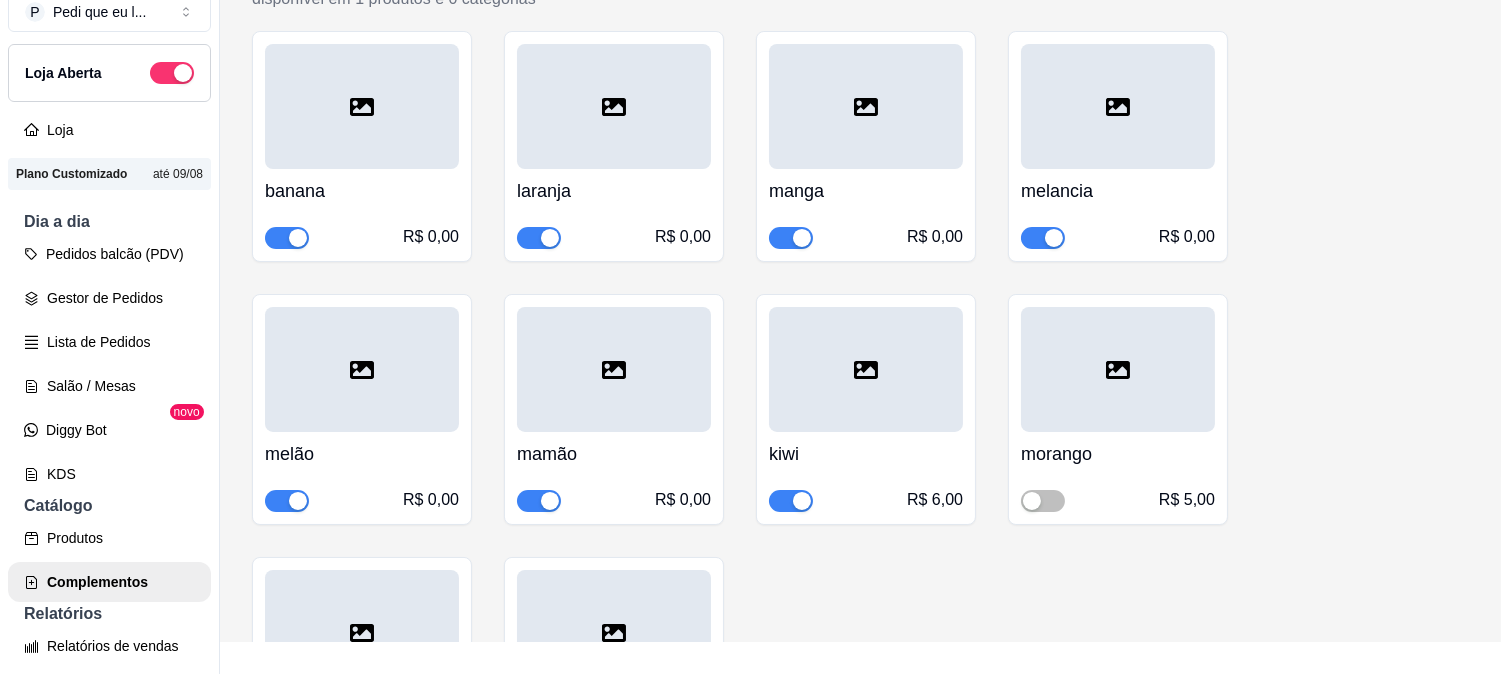 click at bounding box center [802, 238] 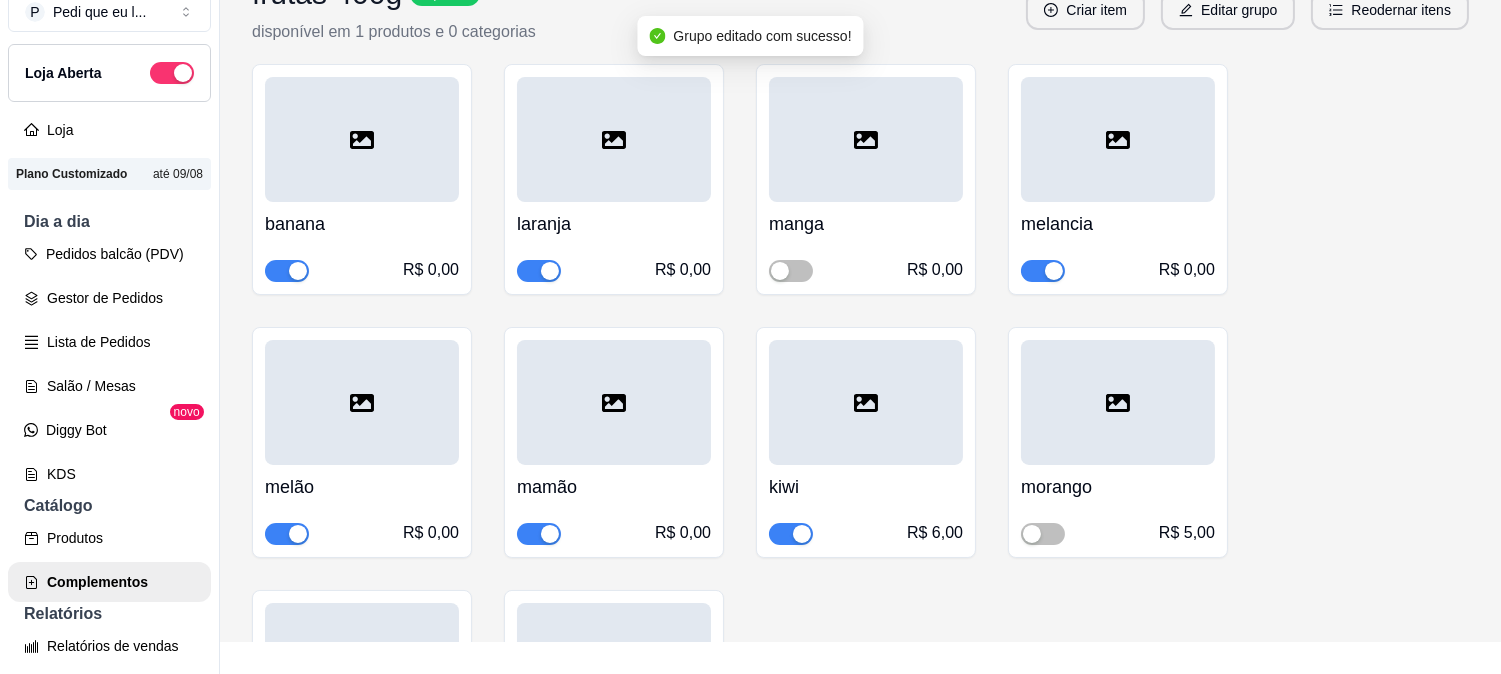scroll, scrollTop: 7515, scrollLeft: 0, axis: vertical 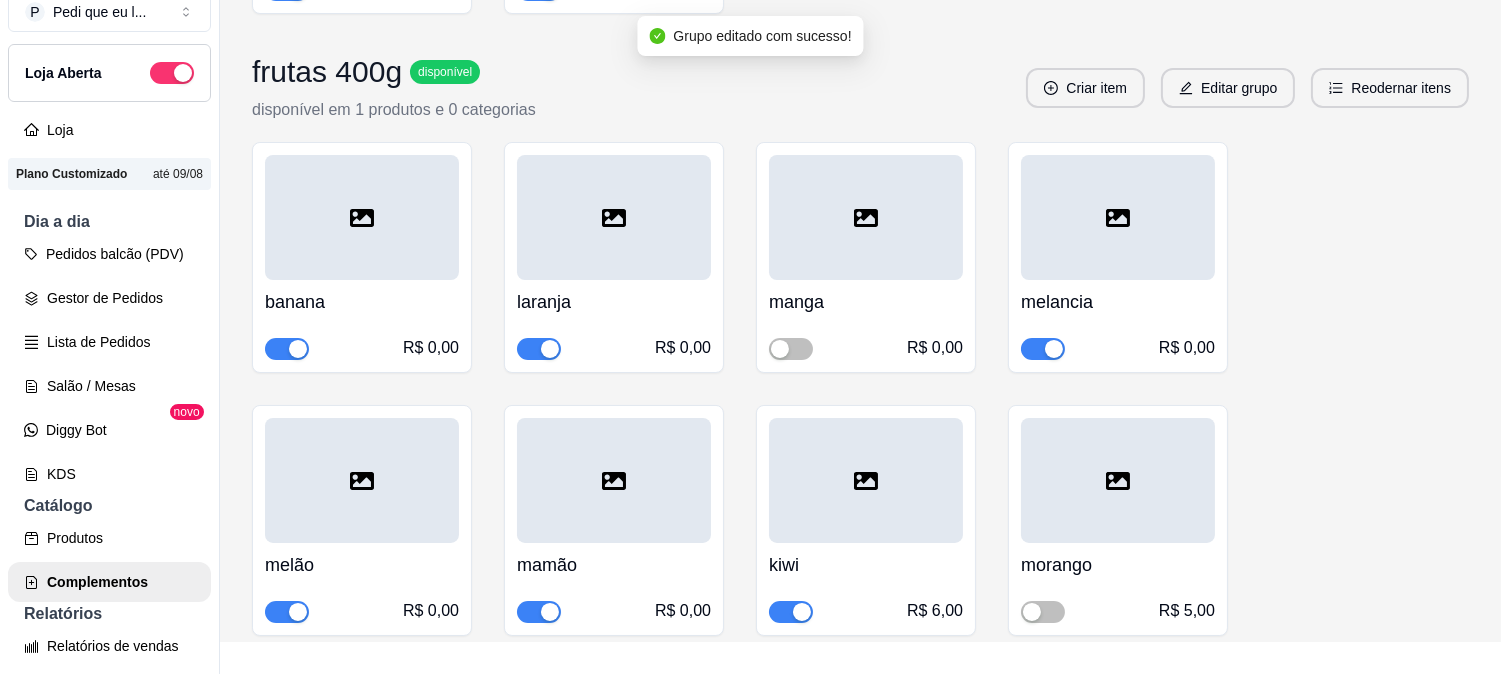 click at bounding box center (1054, 349) 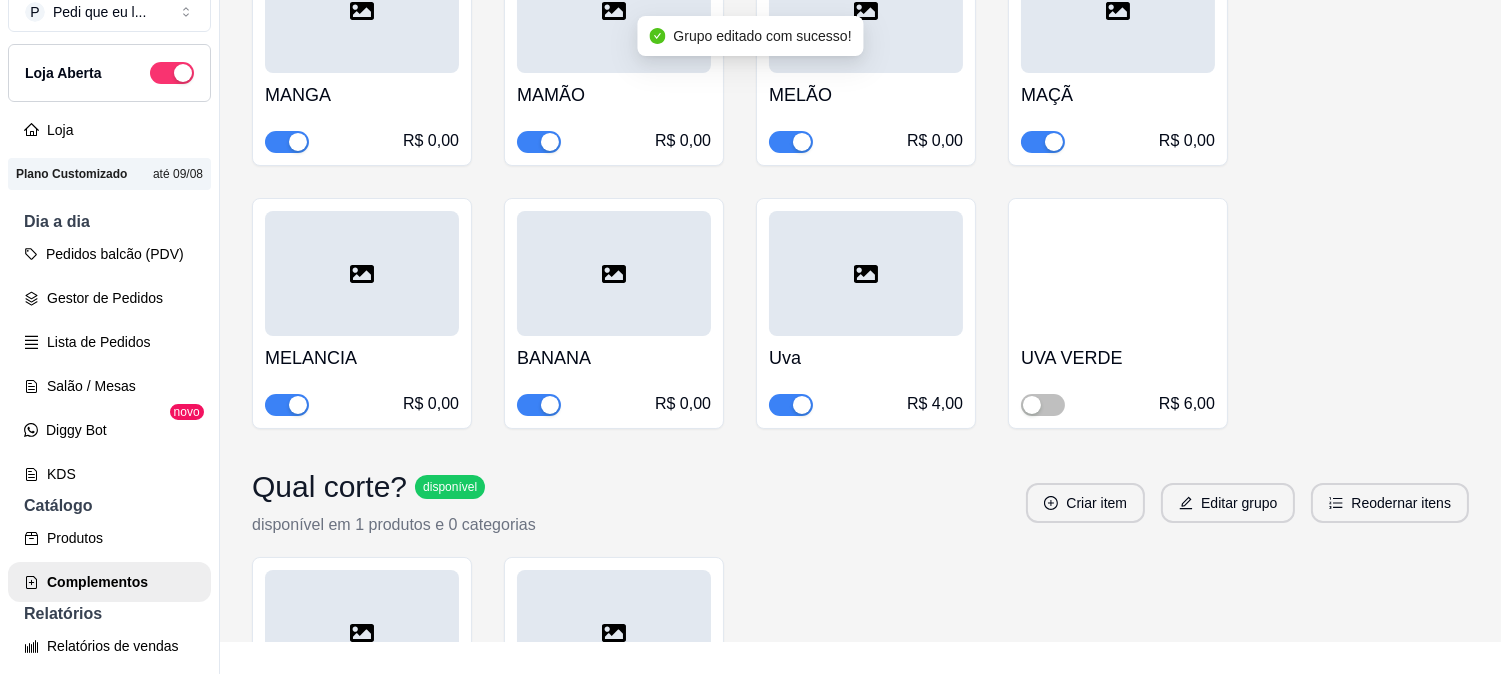 scroll, scrollTop: 6737, scrollLeft: 0, axis: vertical 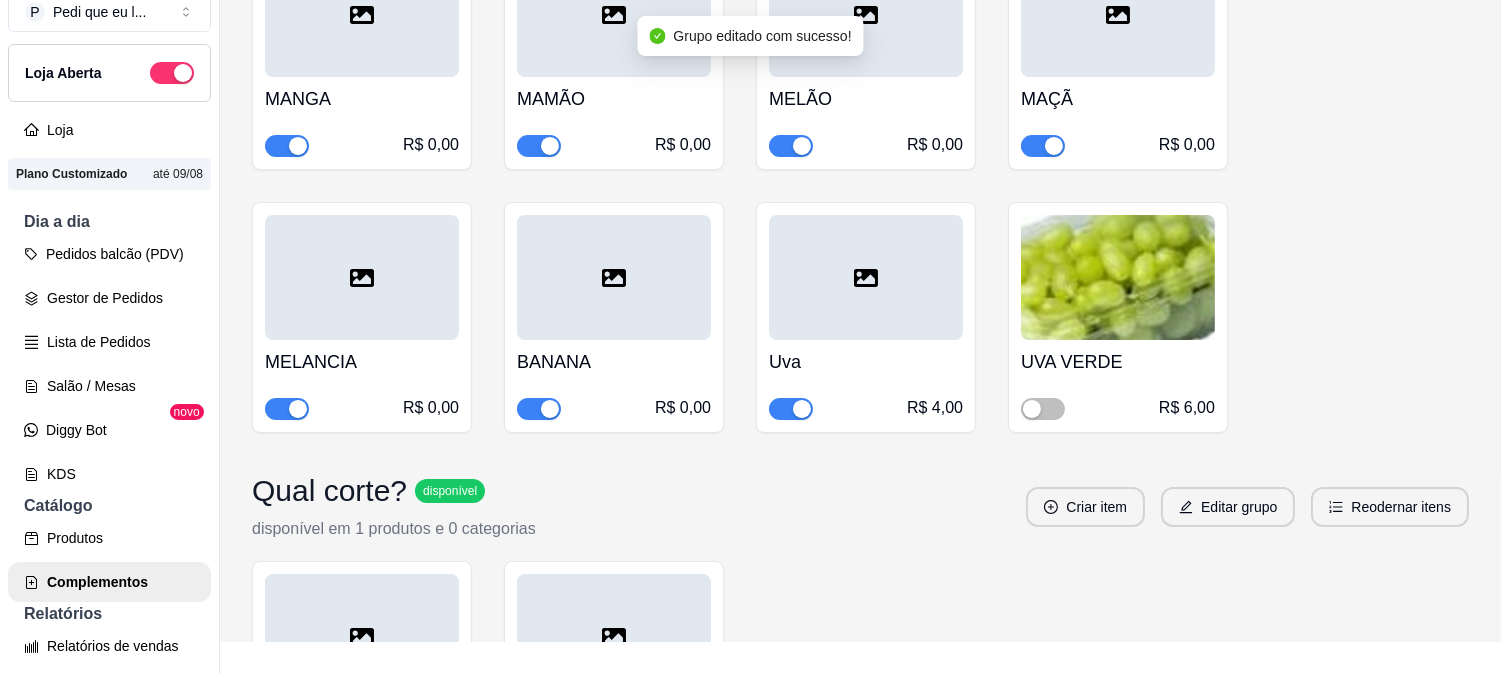 click at bounding box center (298, 409) 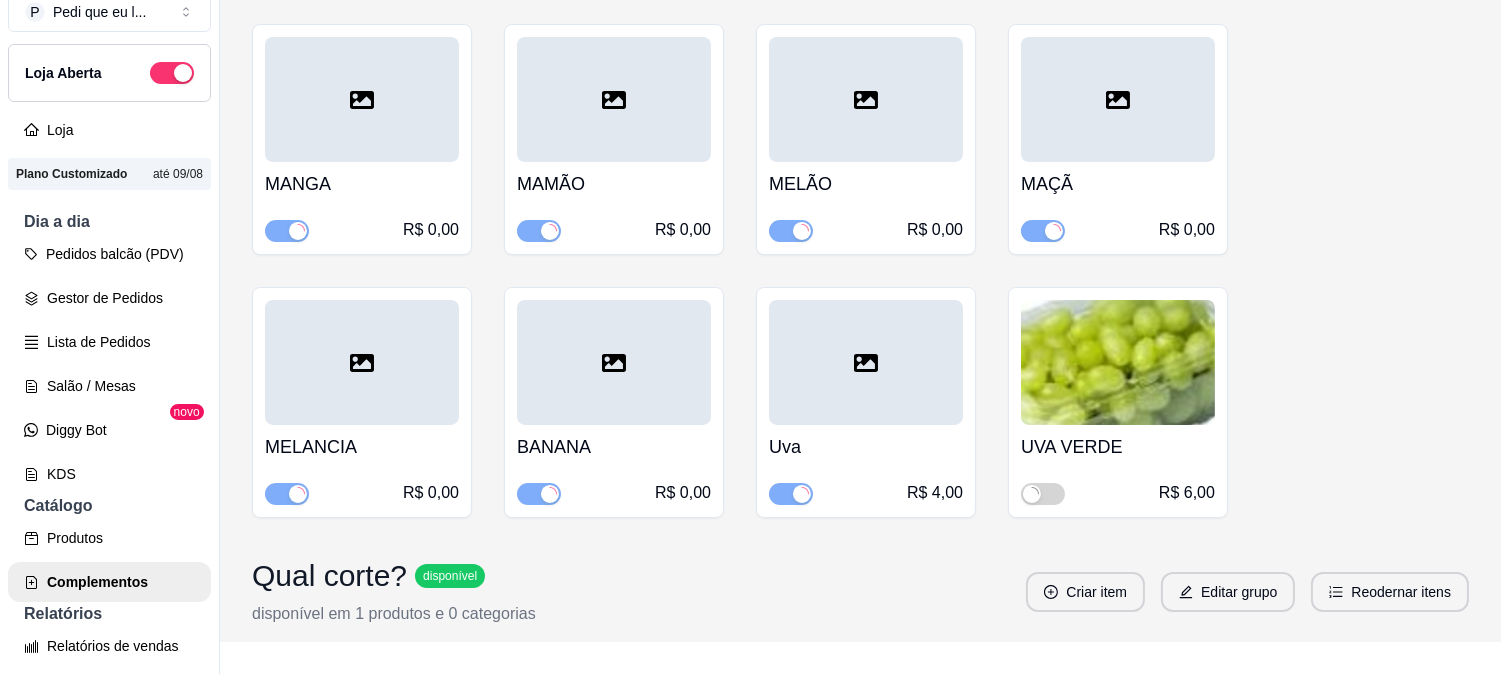 scroll, scrollTop: 6626, scrollLeft: 0, axis: vertical 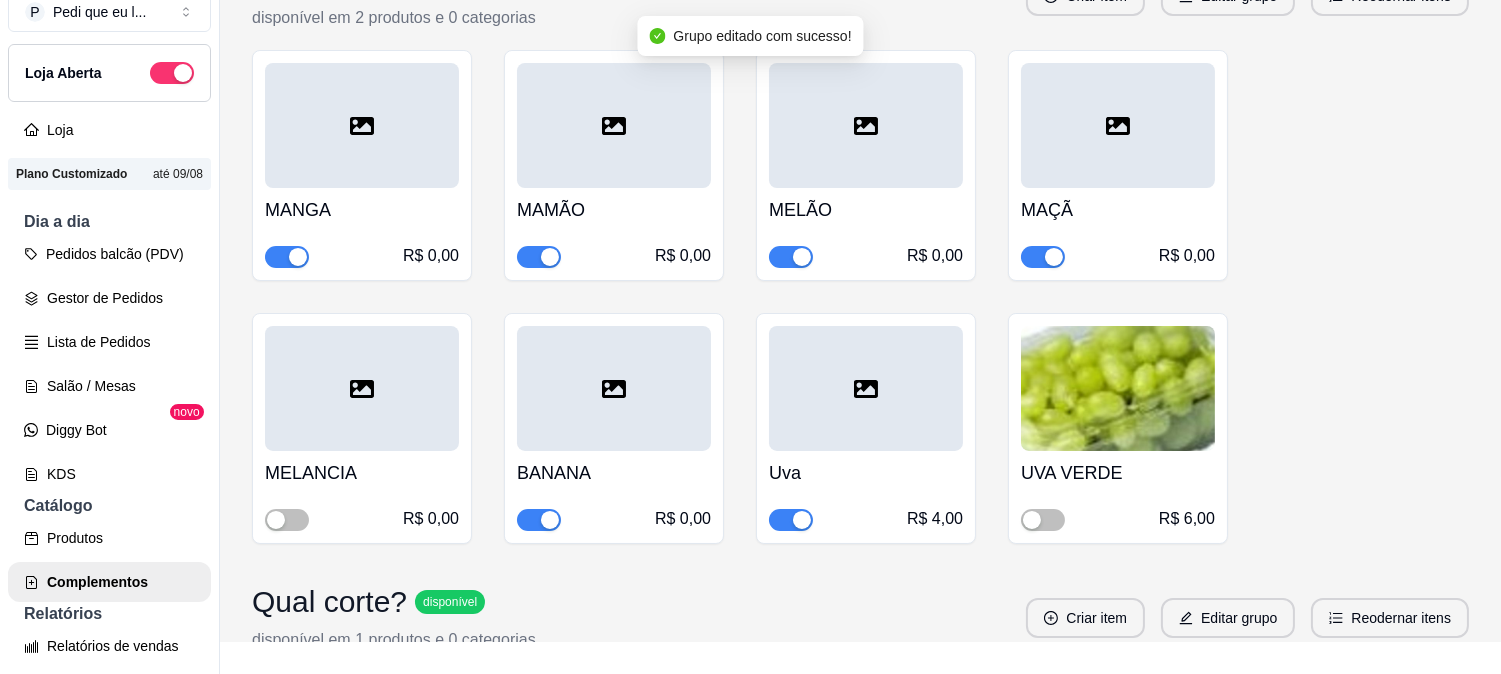 click at bounding box center (1054, 257) 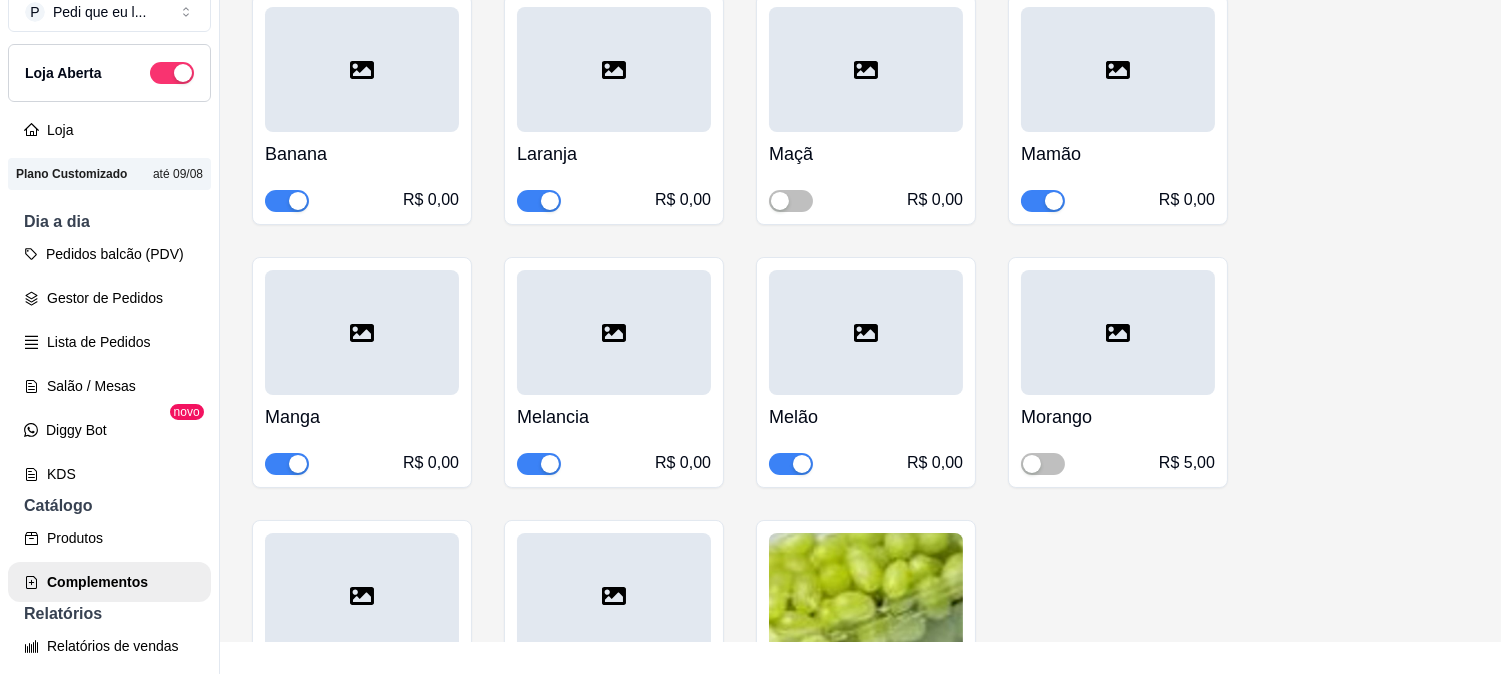 scroll, scrollTop: 4515, scrollLeft: 0, axis: vertical 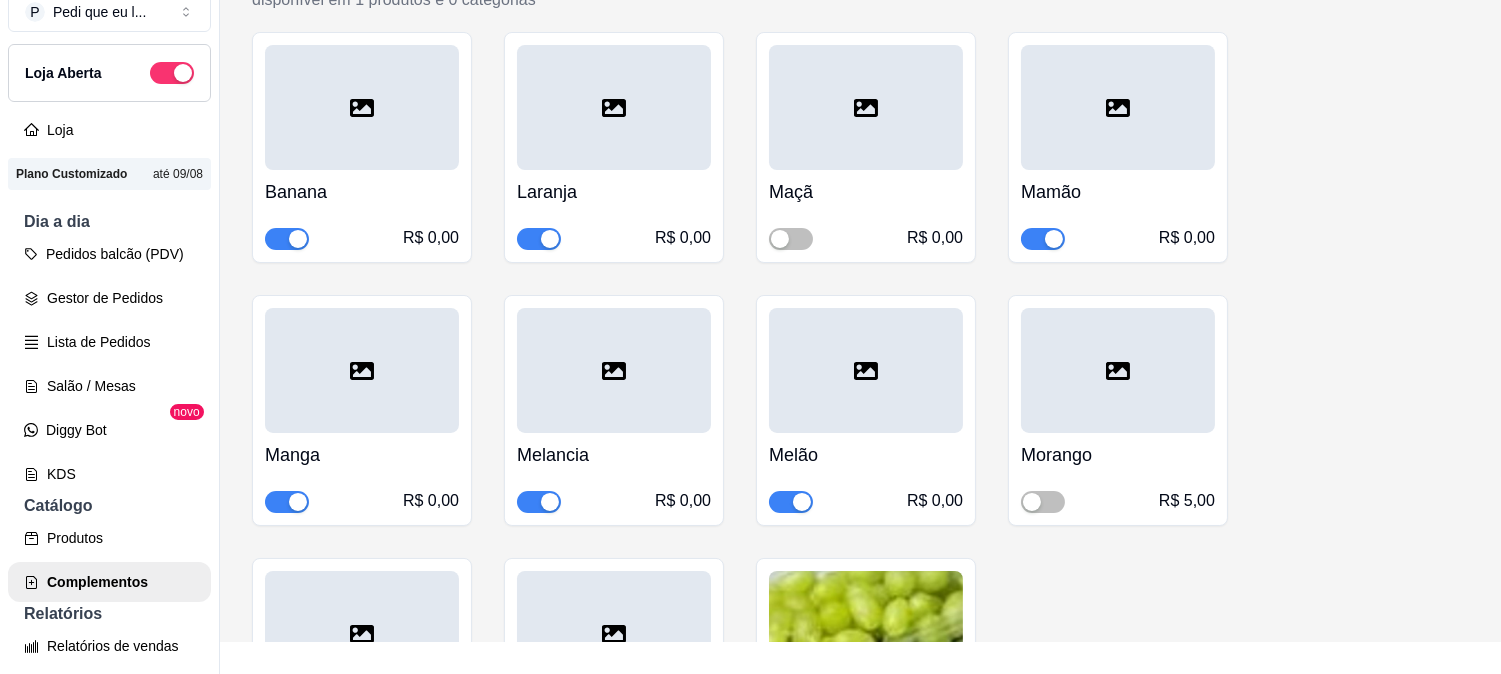 click at bounding box center [539, 501] 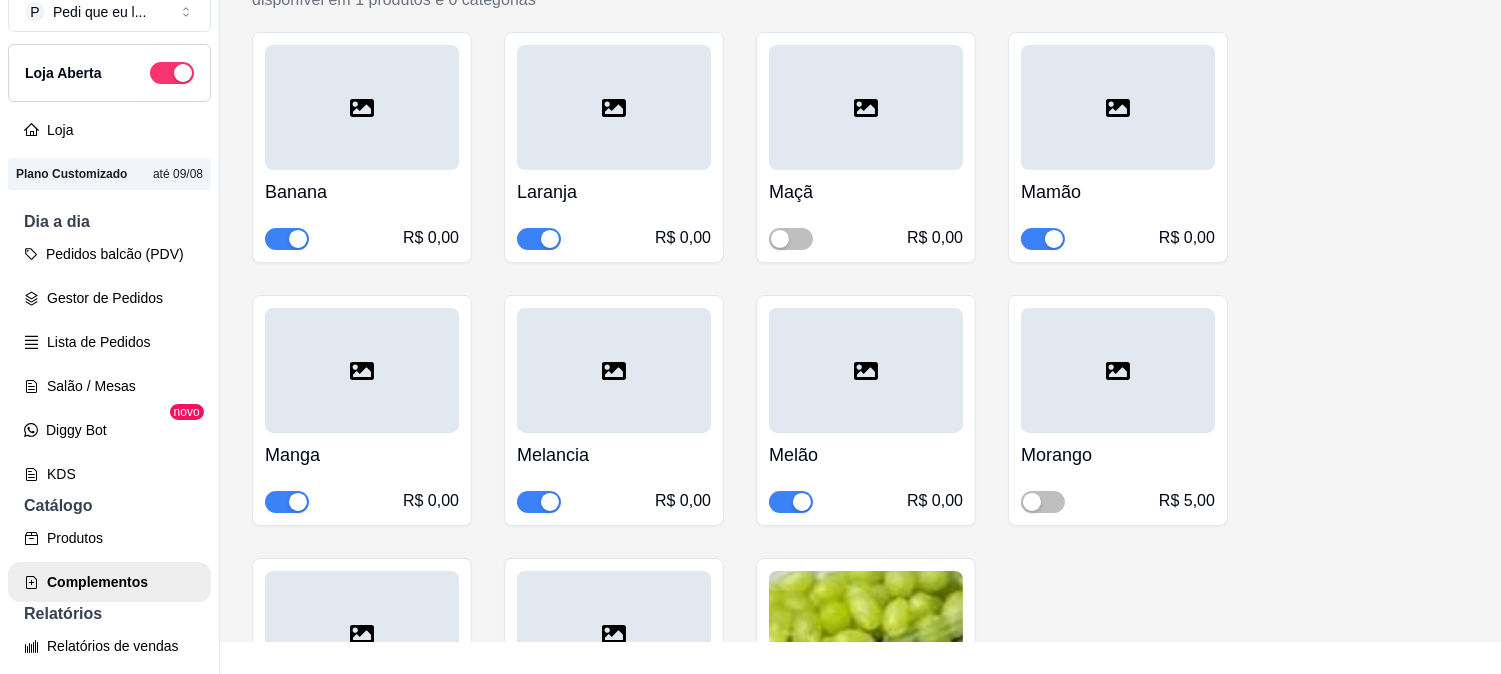 click at bounding box center (550, 502) 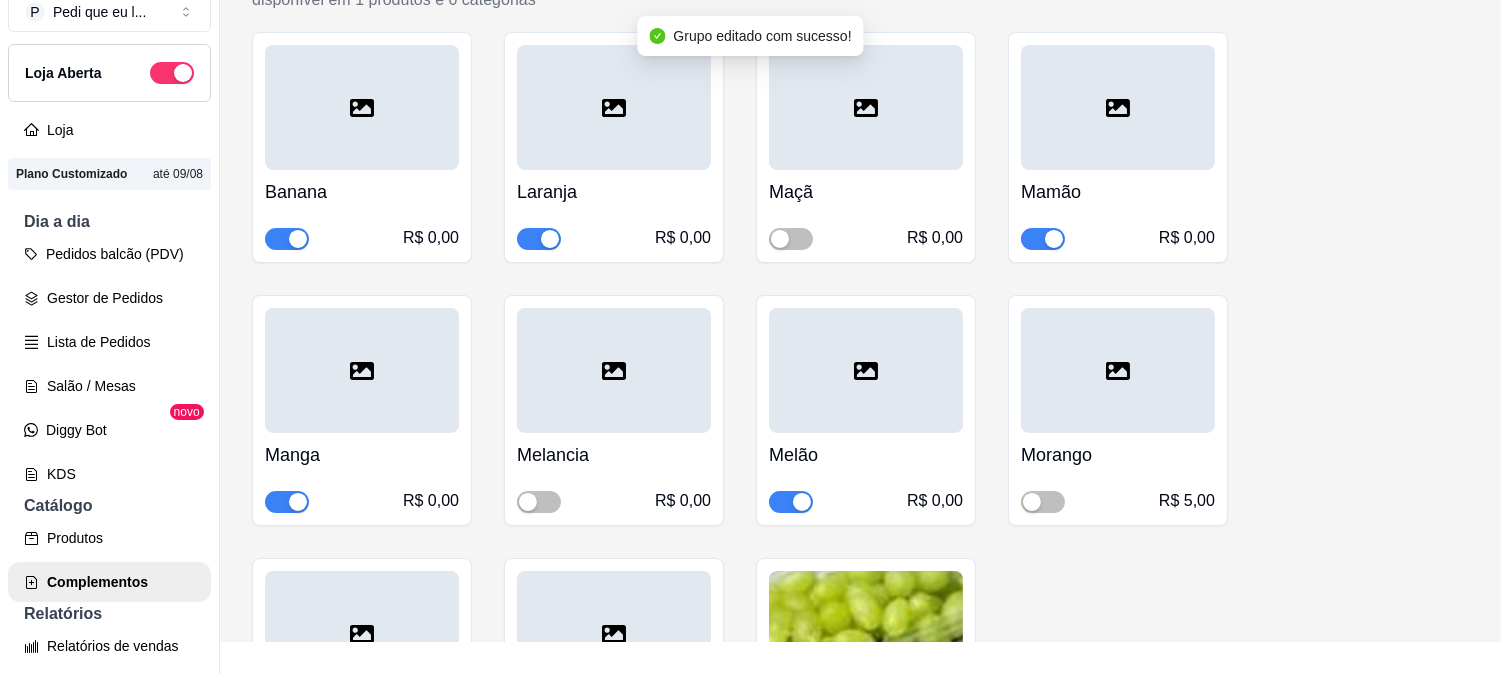 click at bounding box center [287, 502] 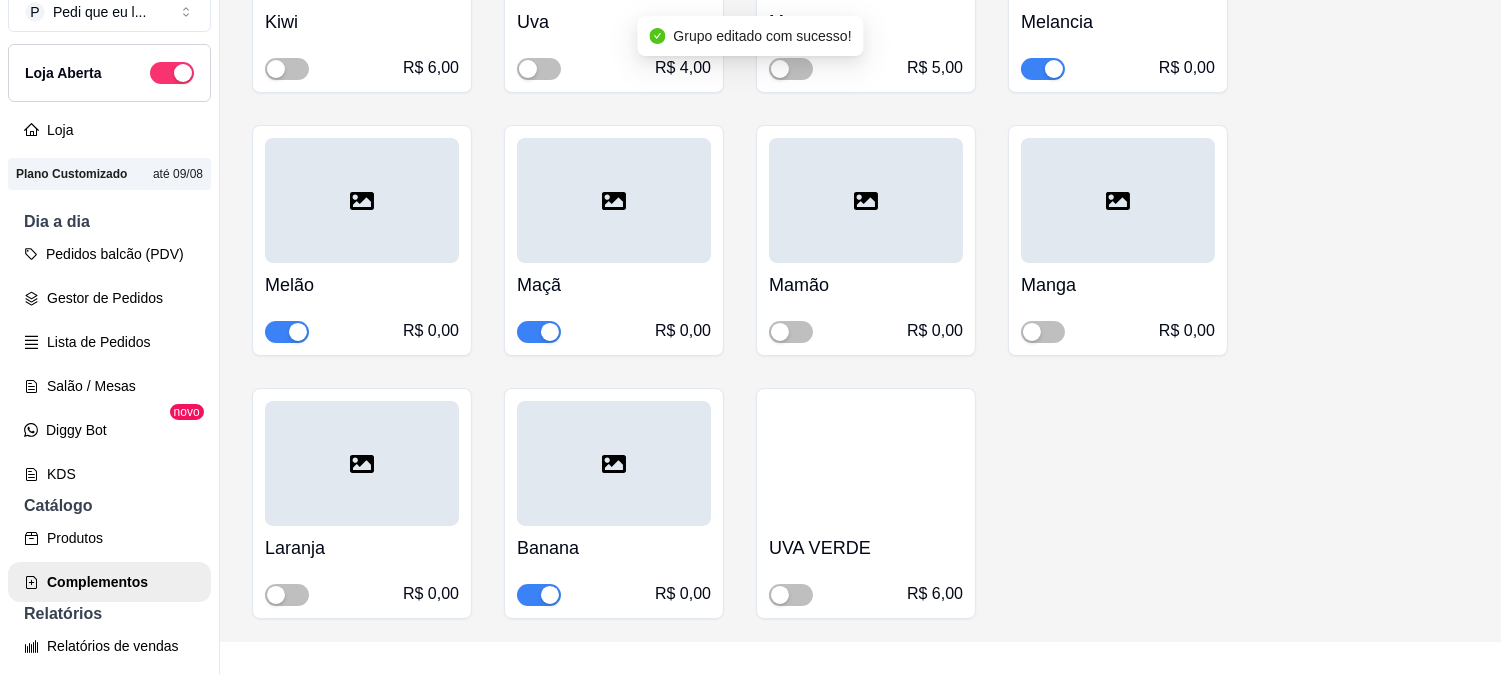 scroll, scrollTop: 3737, scrollLeft: 0, axis: vertical 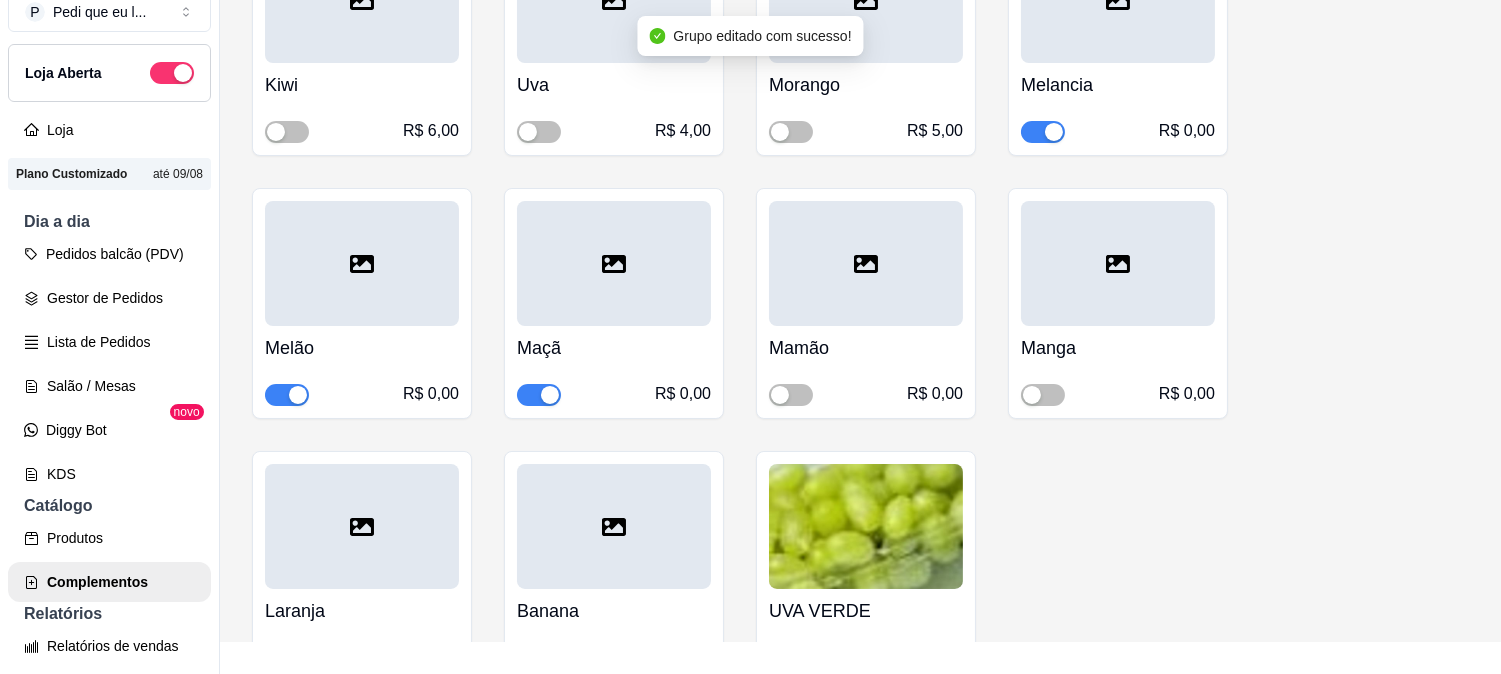 click at bounding box center [550, 395] 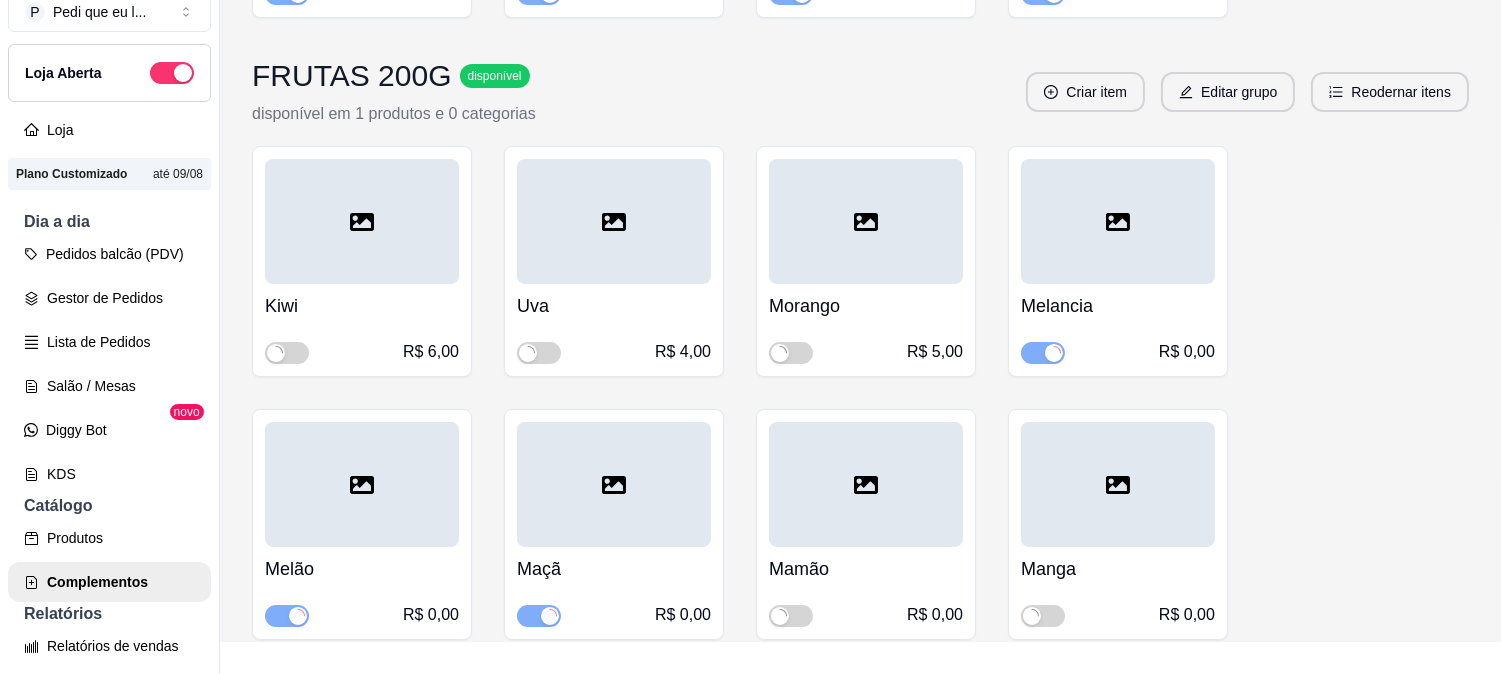 scroll, scrollTop: 3515, scrollLeft: 0, axis: vertical 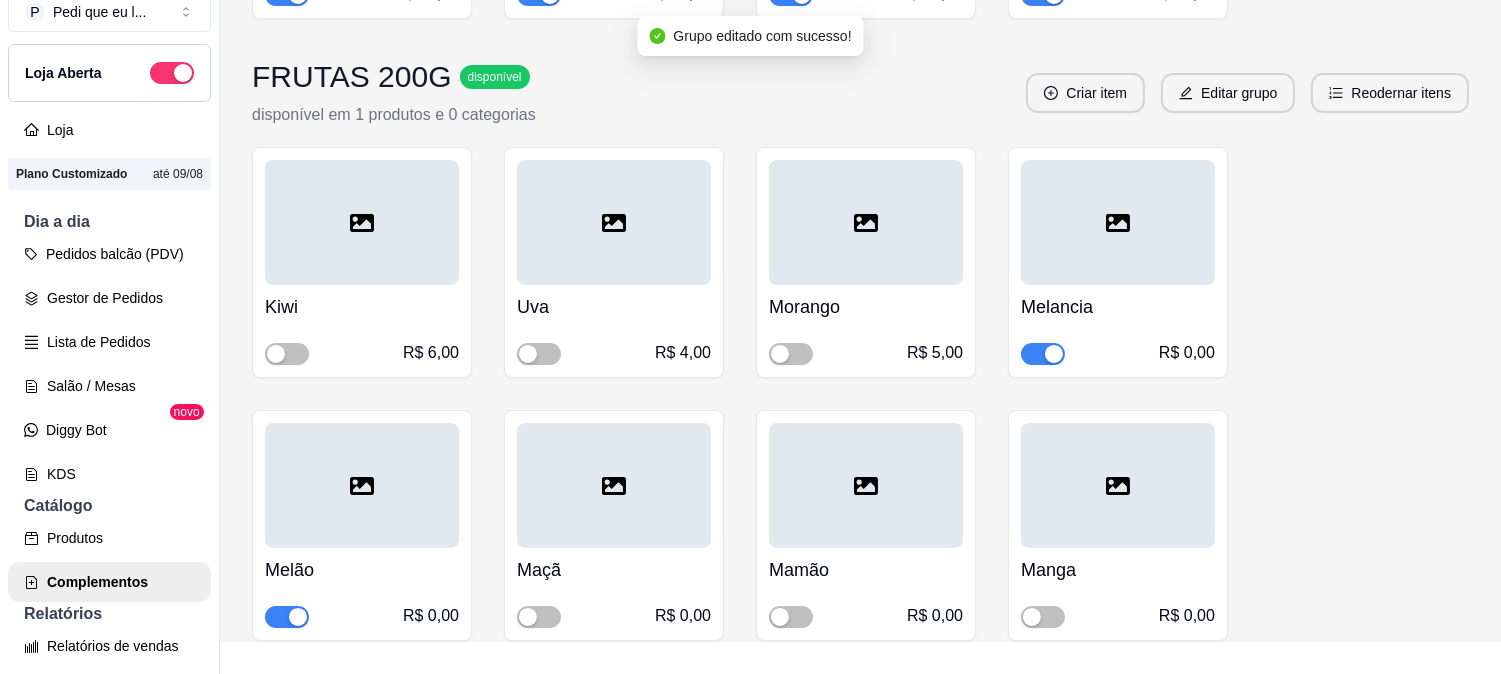 click at bounding box center [1054, 354] 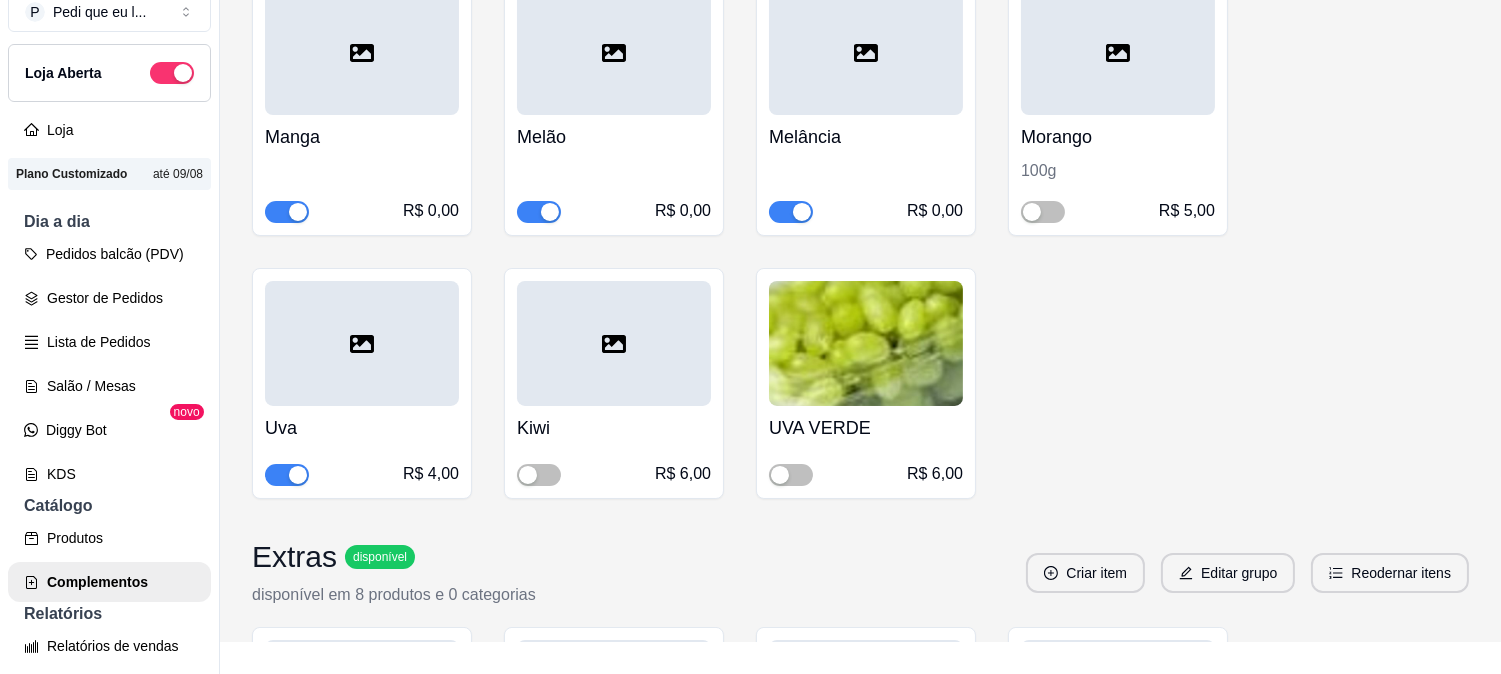 scroll, scrollTop: 1293, scrollLeft: 0, axis: vertical 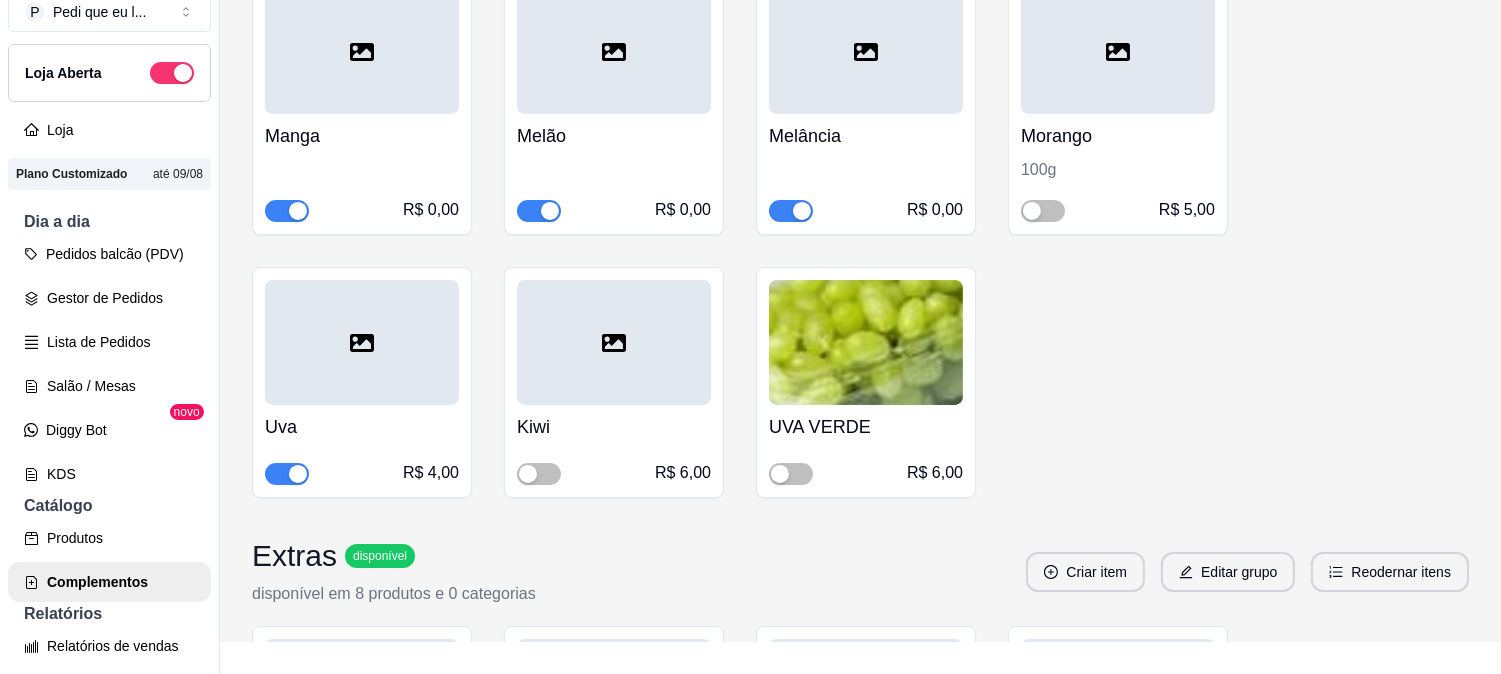 click at bounding box center (802, 211) 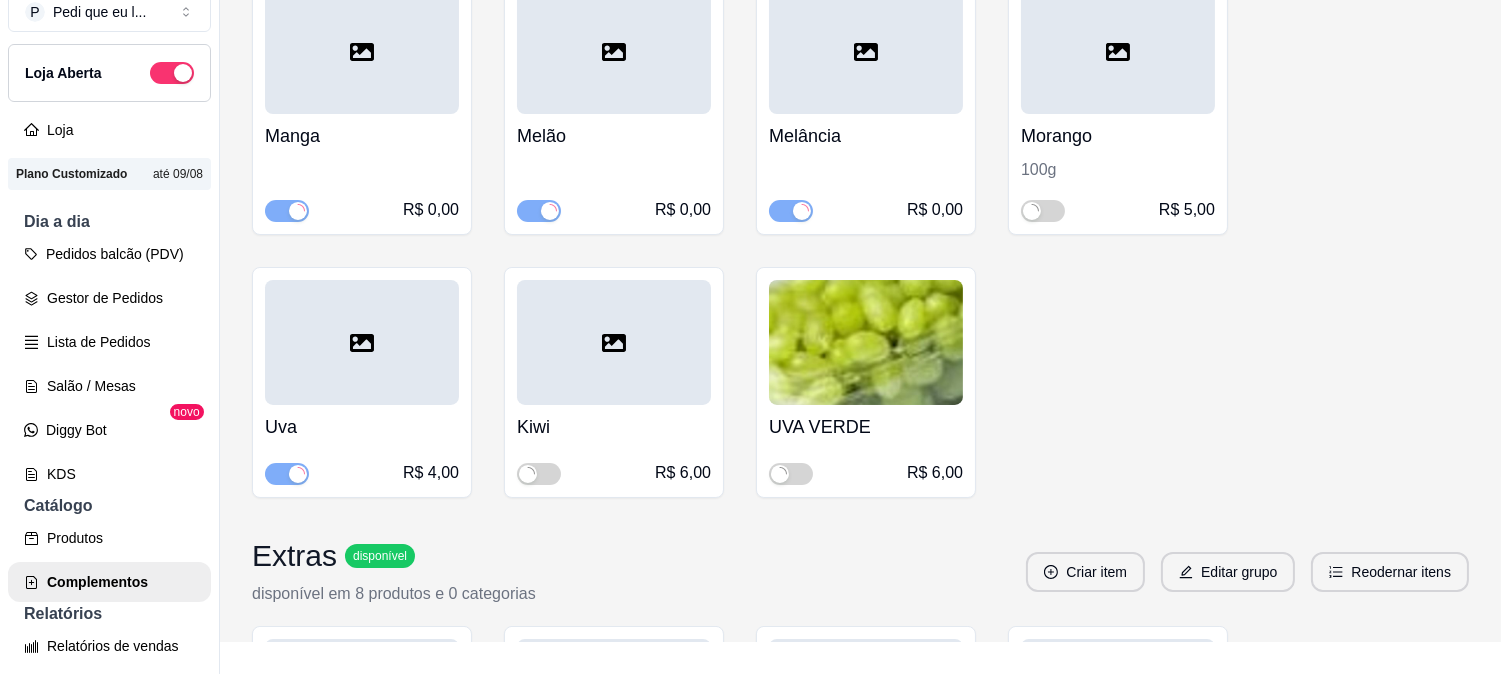 scroll, scrollTop: 1182, scrollLeft: 0, axis: vertical 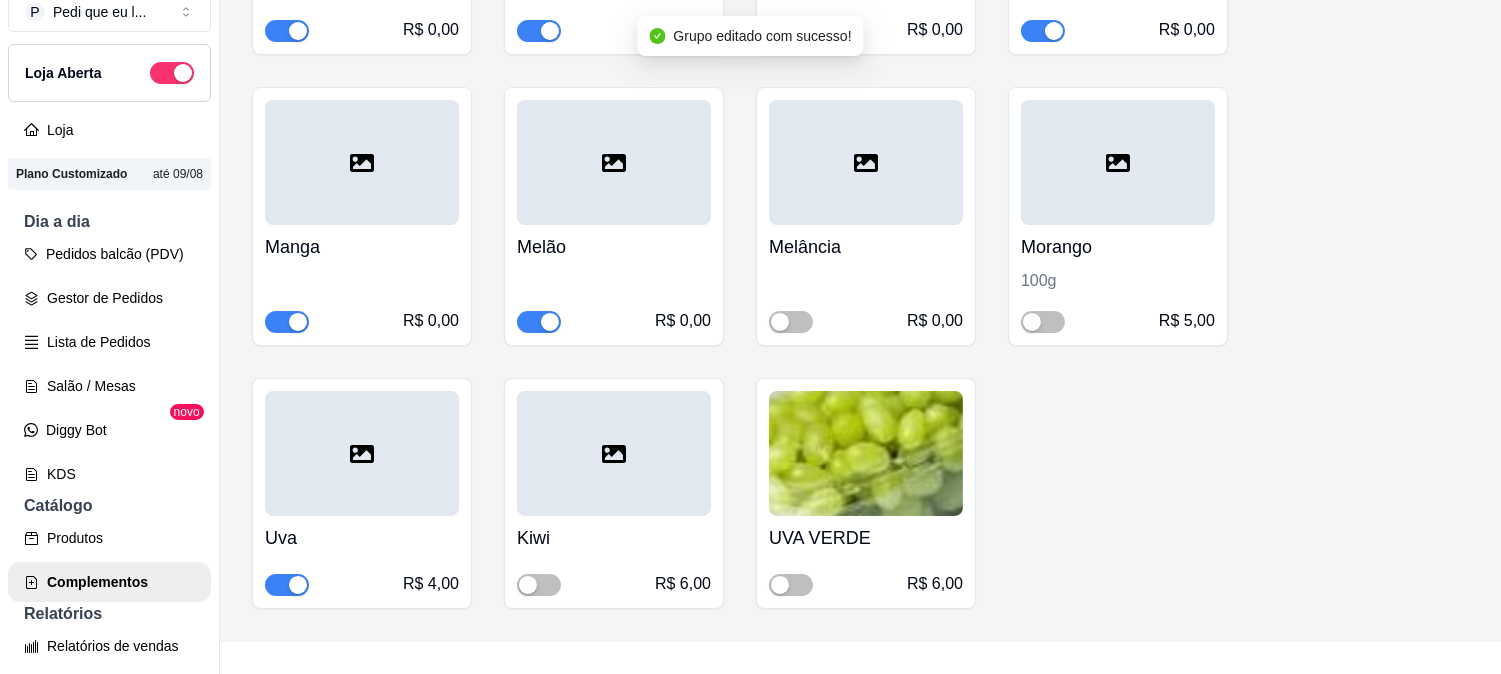 click at bounding box center (298, 322) 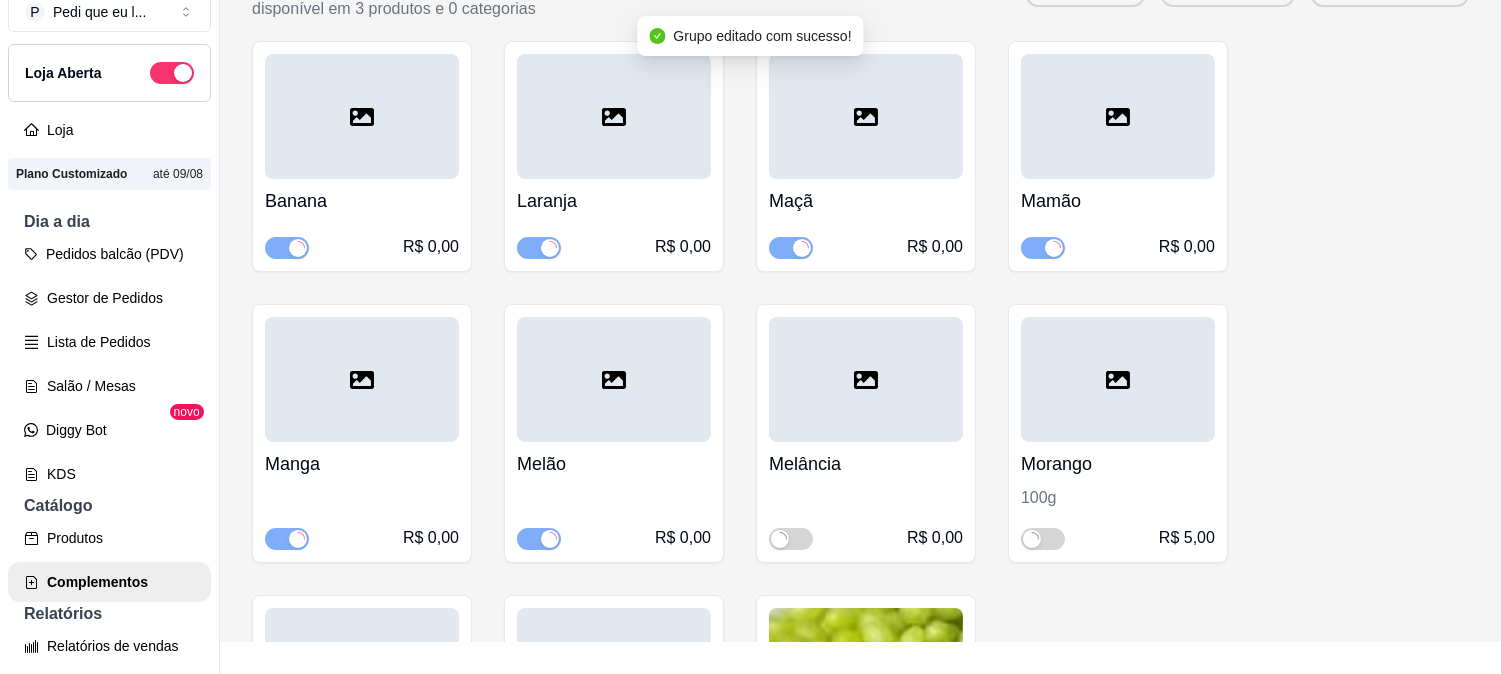 scroll, scrollTop: 960, scrollLeft: 0, axis: vertical 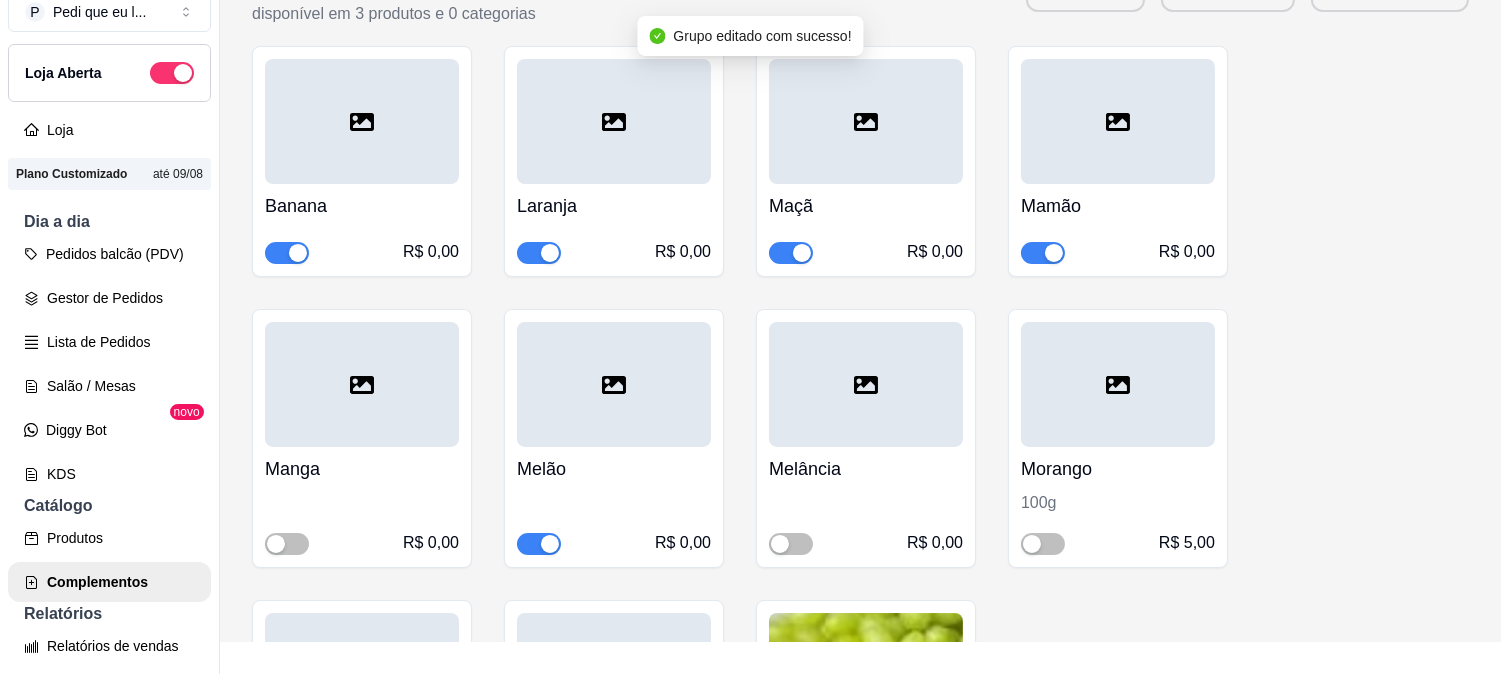 click at bounding box center [802, 253] 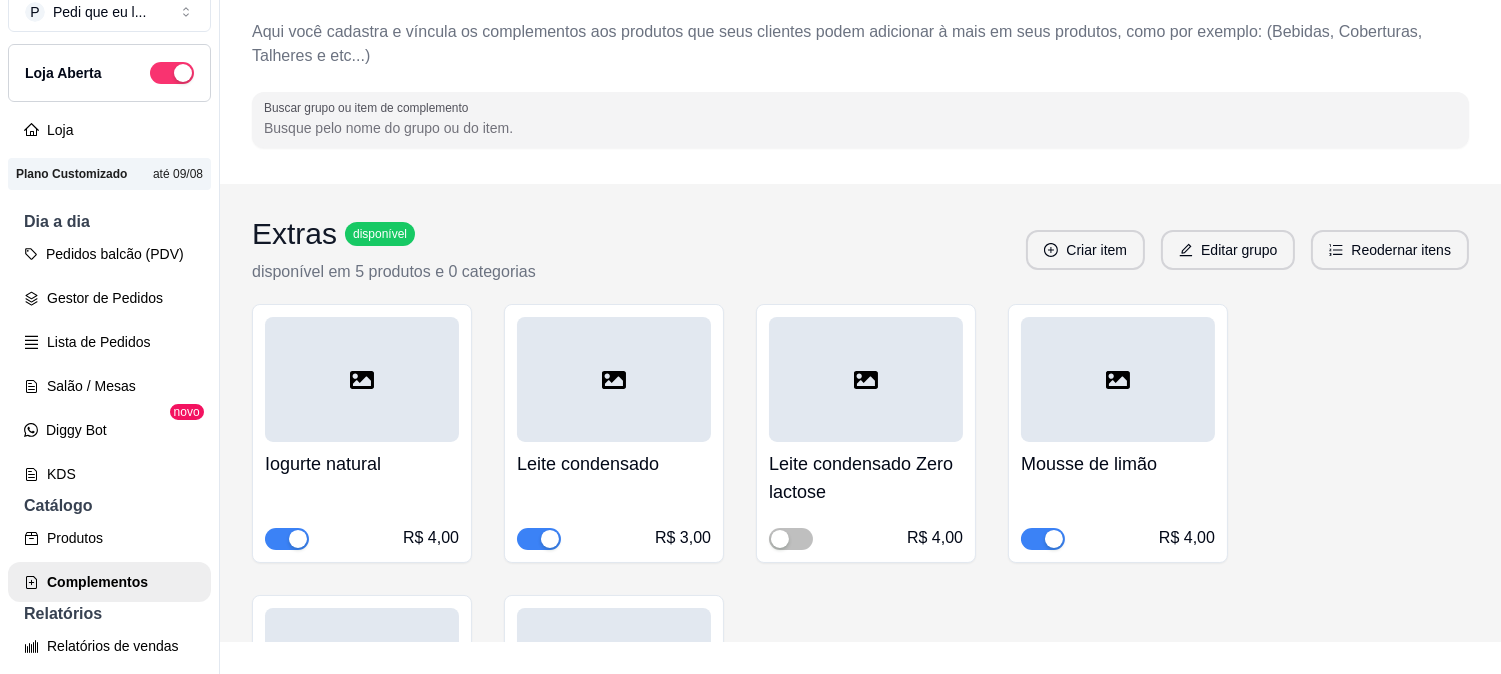 scroll, scrollTop: 0, scrollLeft: 0, axis: both 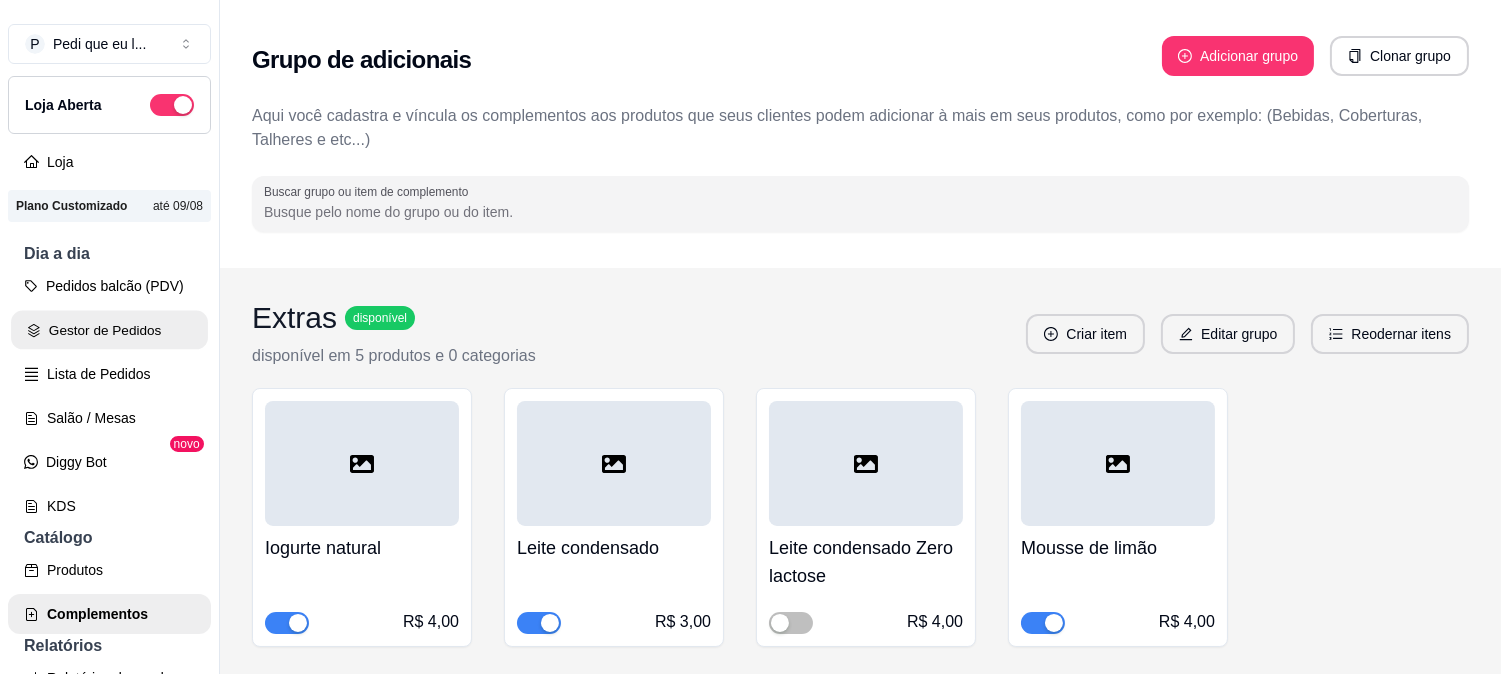 click on "Gestor de Pedidos" at bounding box center (109, 330) 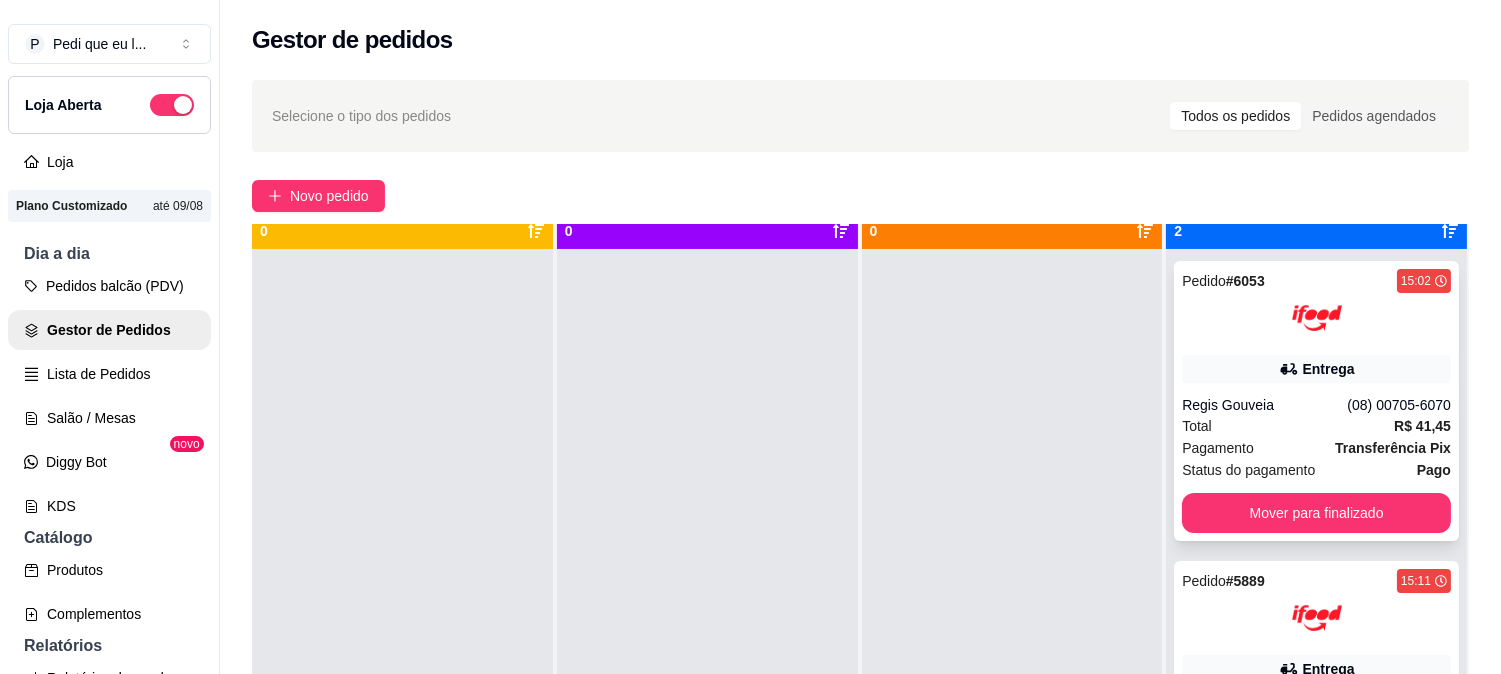 scroll, scrollTop: 55, scrollLeft: 0, axis: vertical 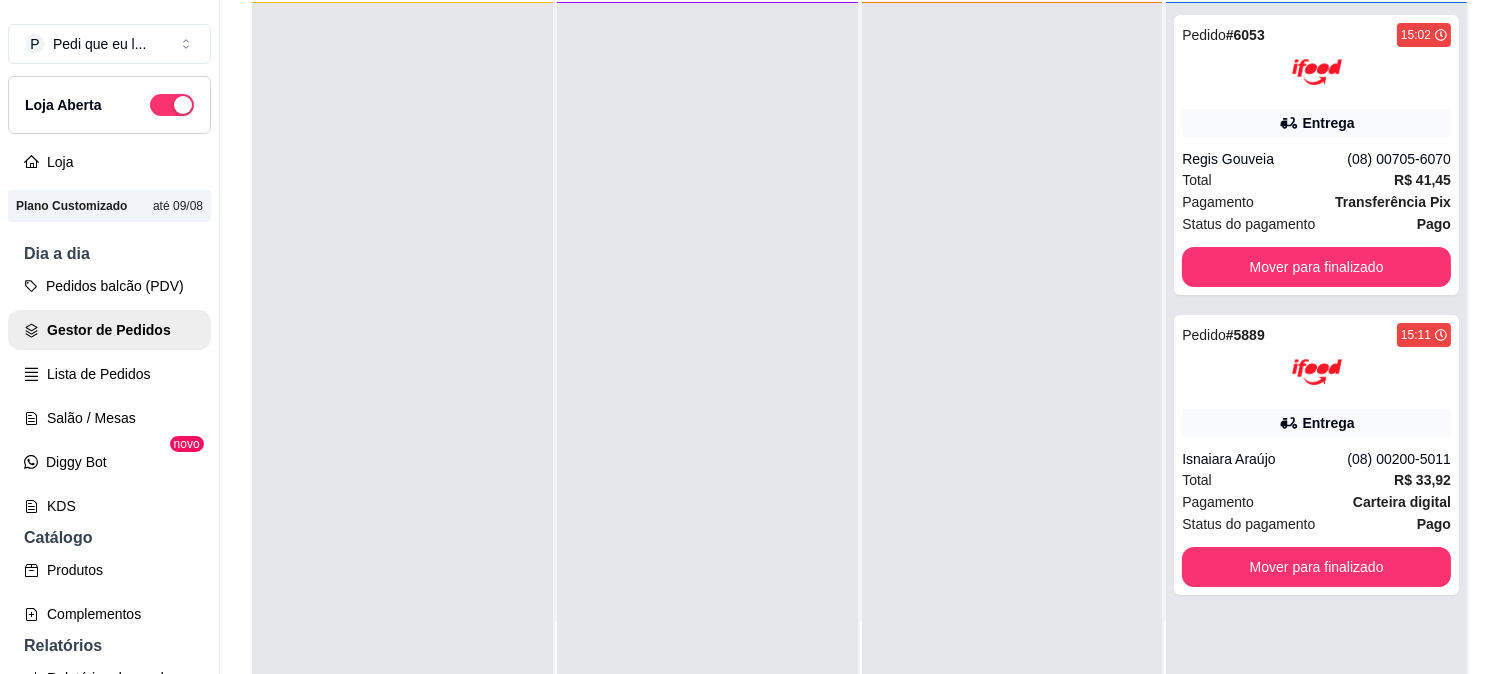 drag, startPoint x: 424, startPoint y: 38, endPoint x: 321, endPoint y: 92, distance: 116.297035 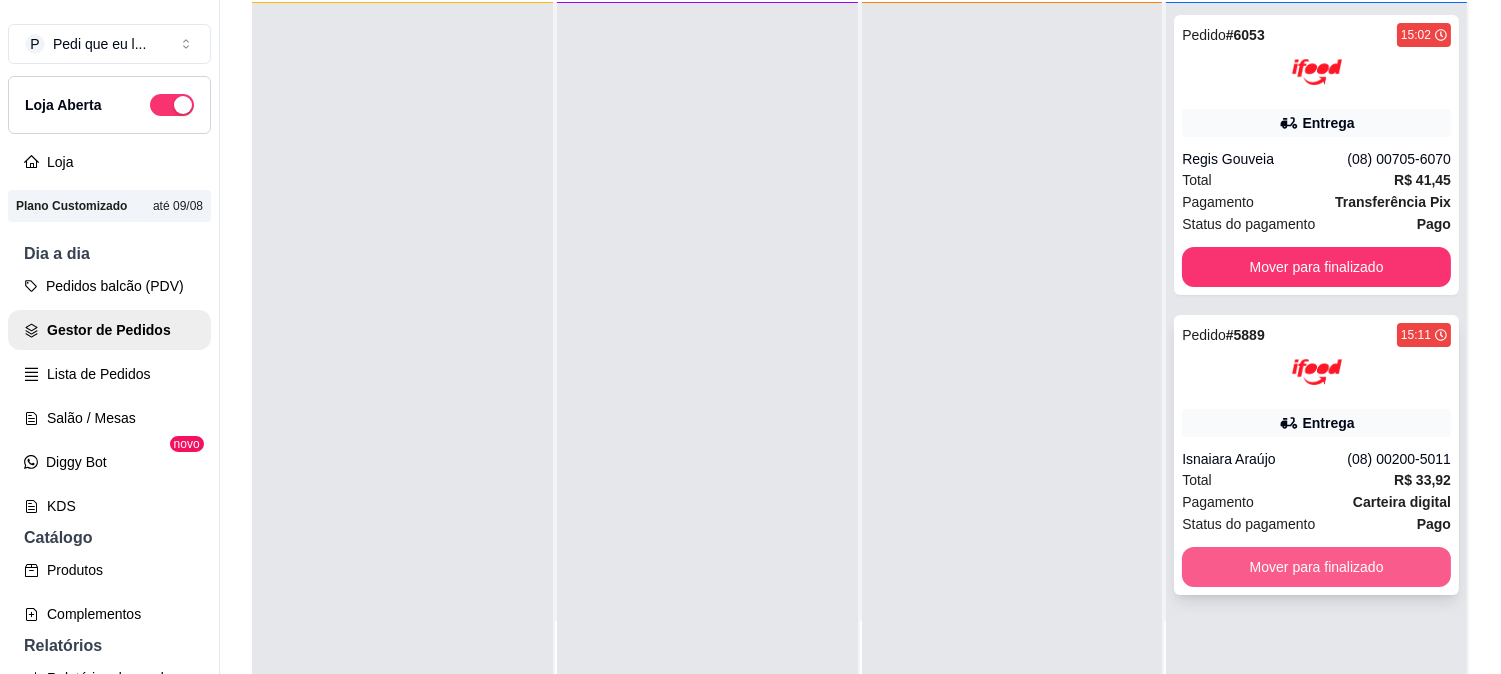 click on "Mover para finalizado" at bounding box center [1316, 567] 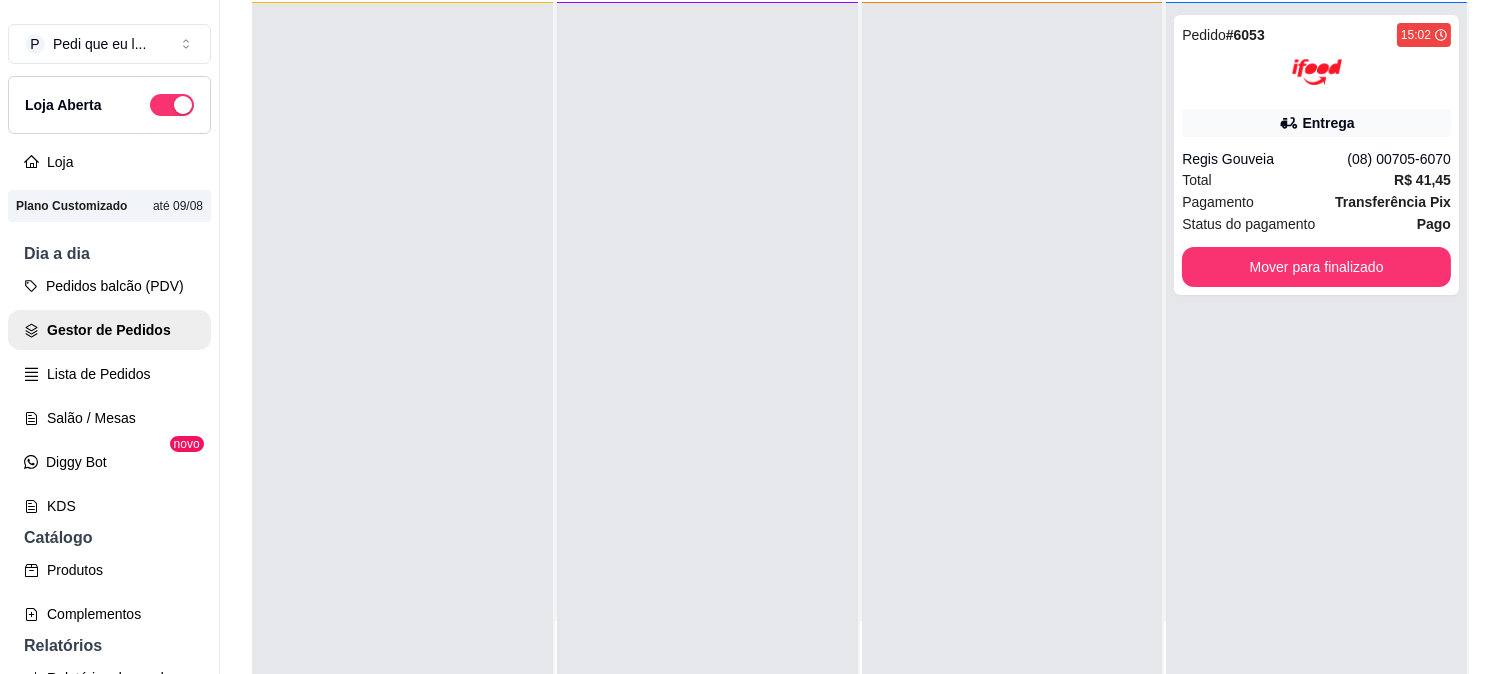 scroll, scrollTop: 0, scrollLeft: 0, axis: both 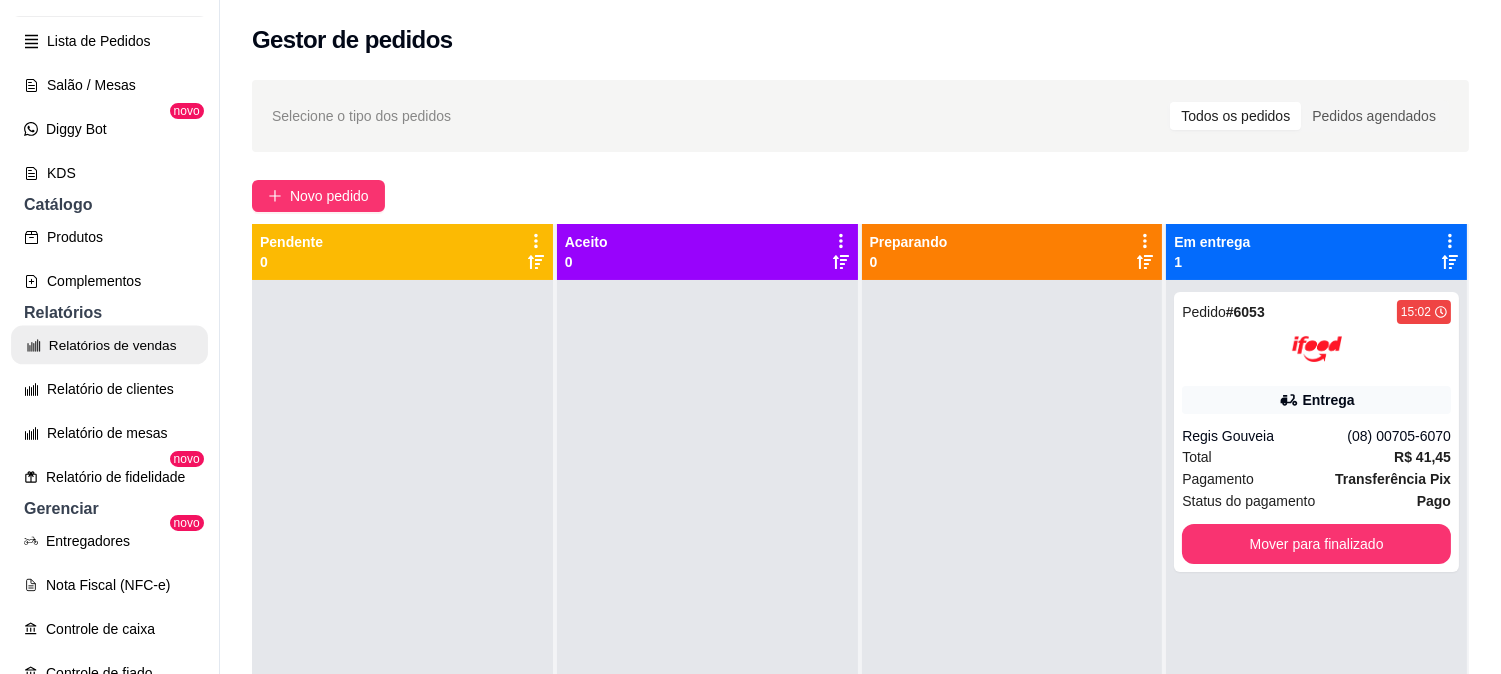 click on "Relatórios de vendas" at bounding box center (109, 345) 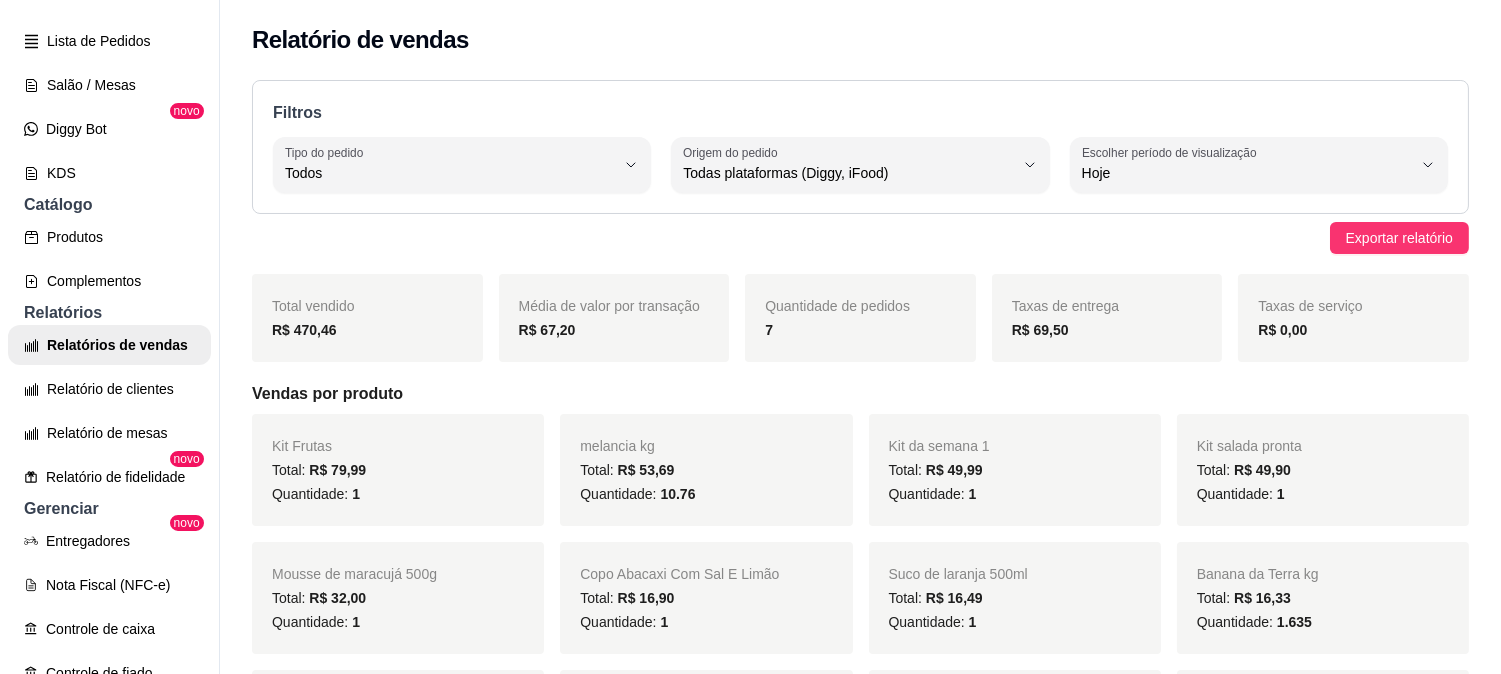 scroll, scrollTop: 184, scrollLeft: 0, axis: vertical 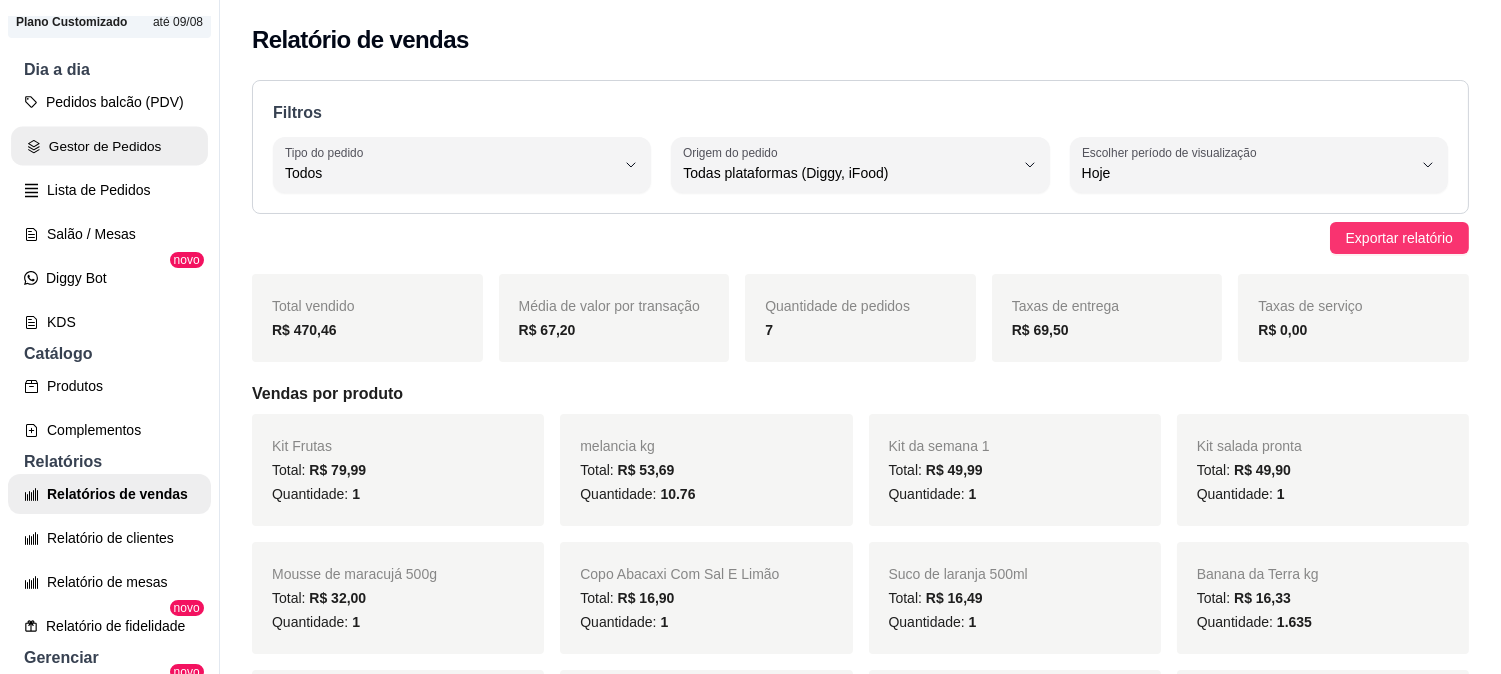 click on "Gestor de Pedidos" at bounding box center (109, 146) 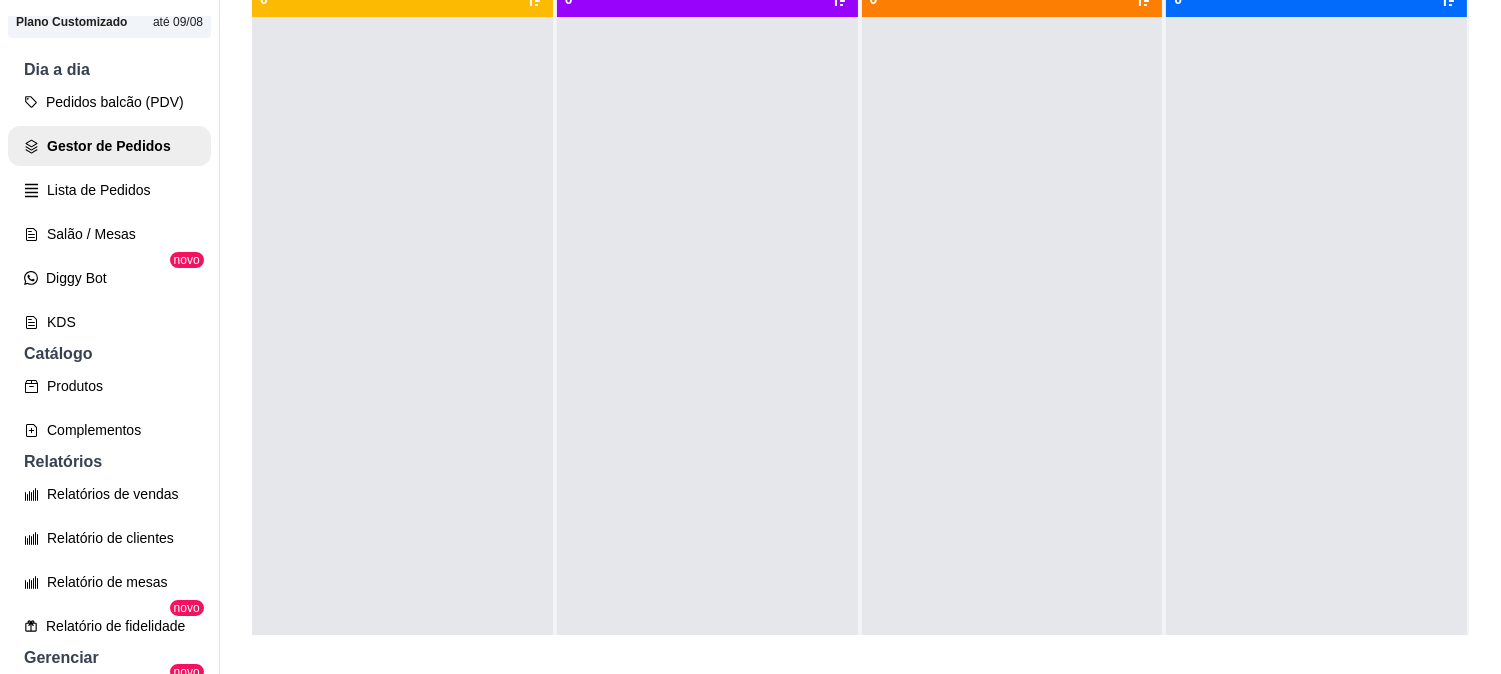 scroll, scrollTop: 0, scrollLeft: 0, axis: both 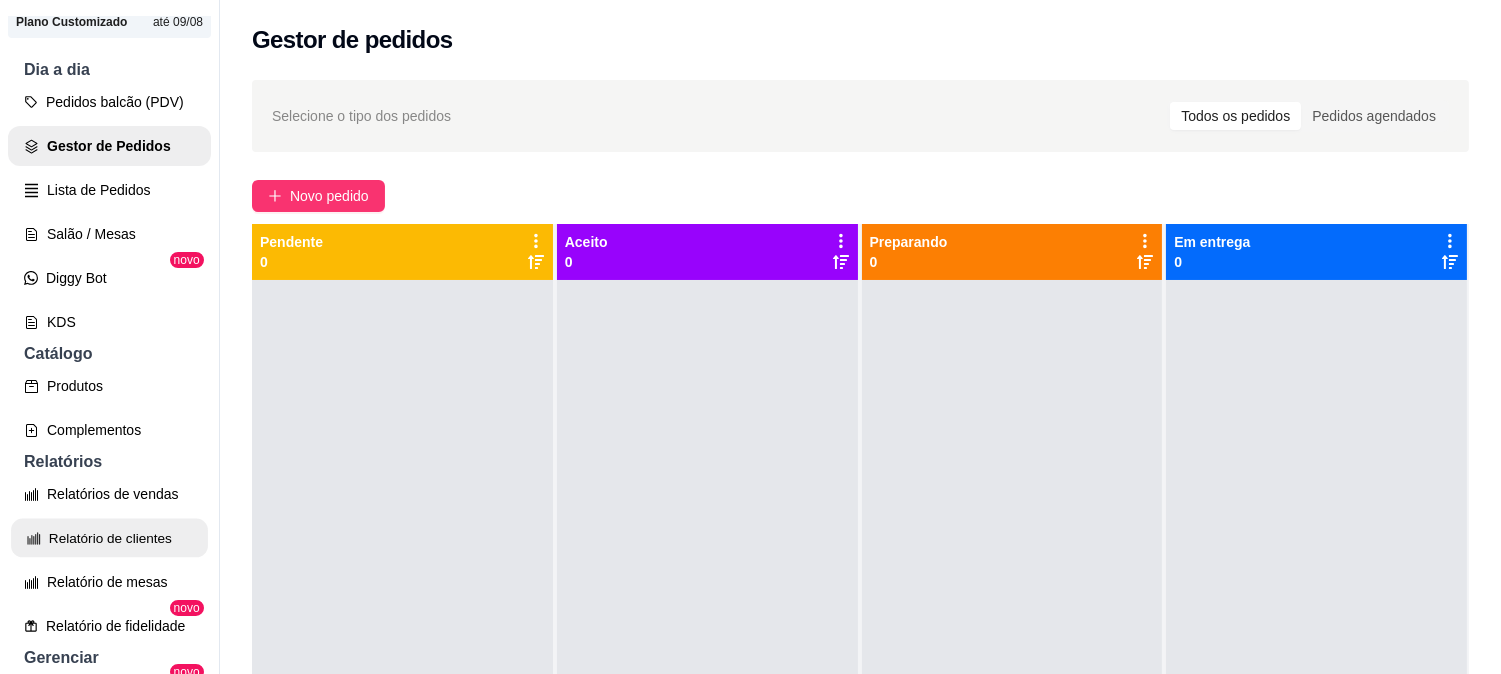 click on "Relatório de clientes" at bounding box center (109, 538) 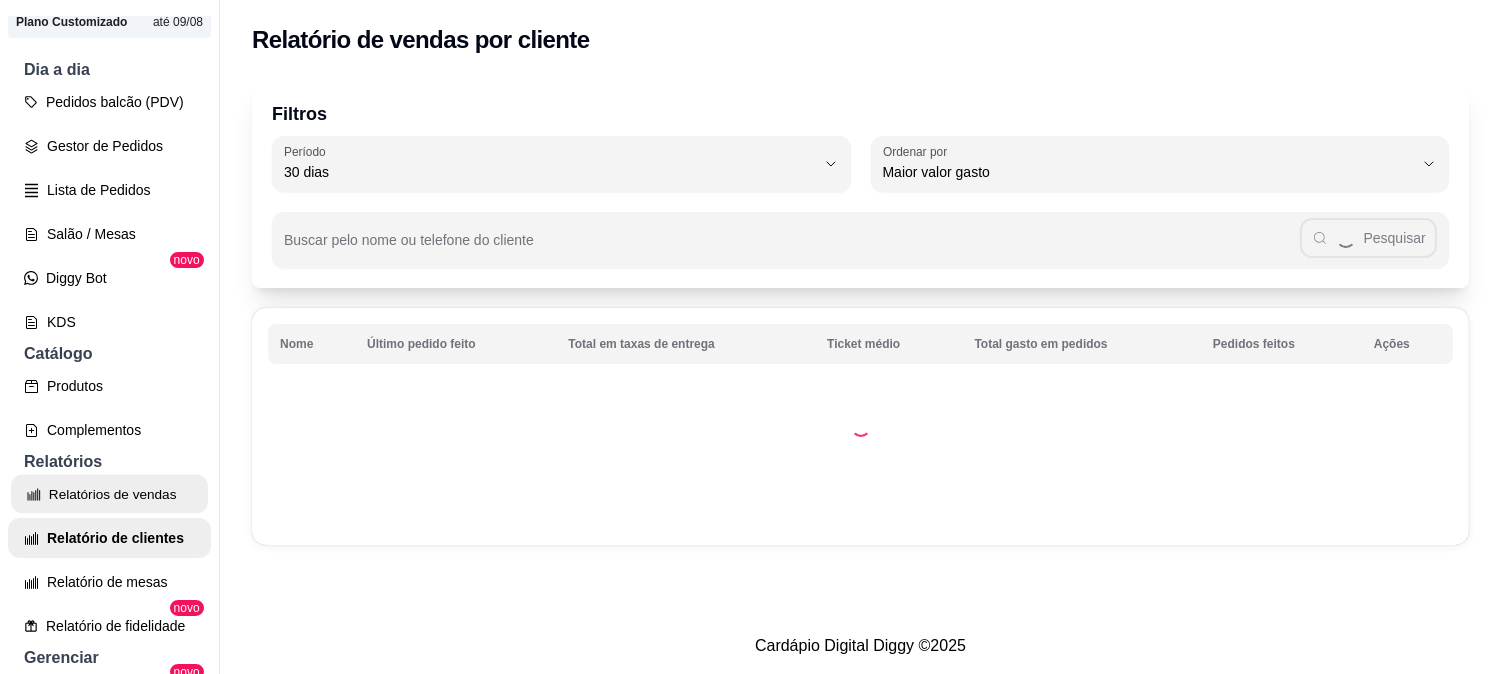 click on "Relatórios de vendas" at bounding box center [109, 494] 